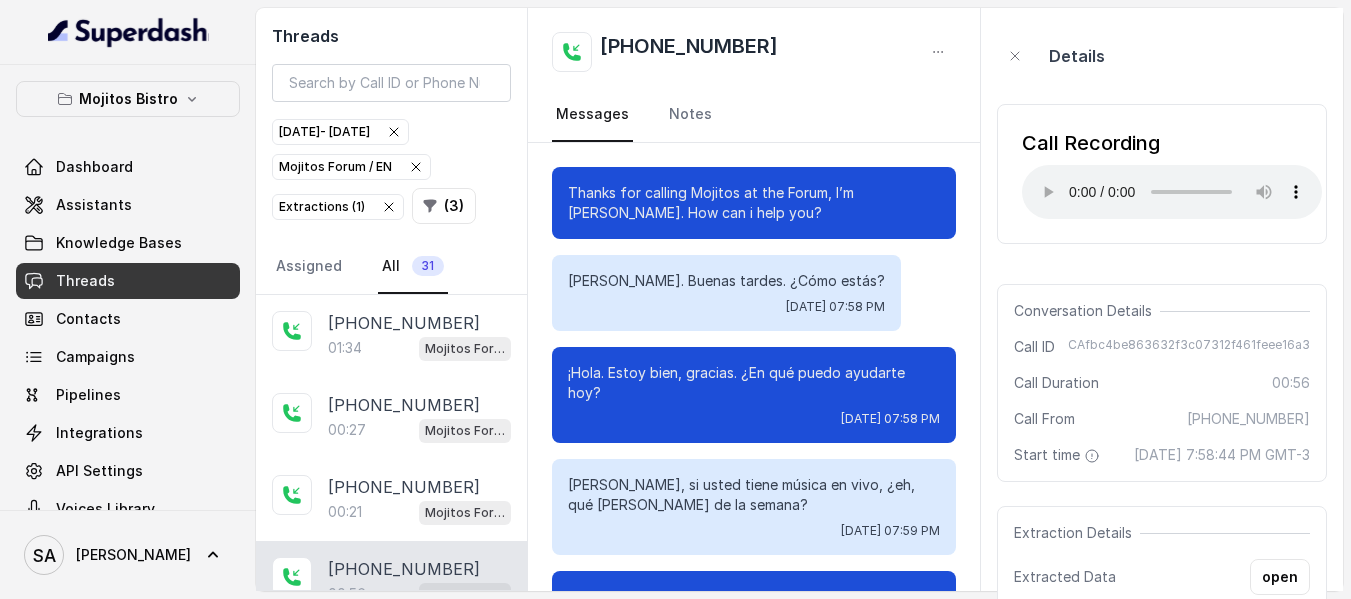 scroll, scrollTop: 0, scrollLeft: 0, axis: both 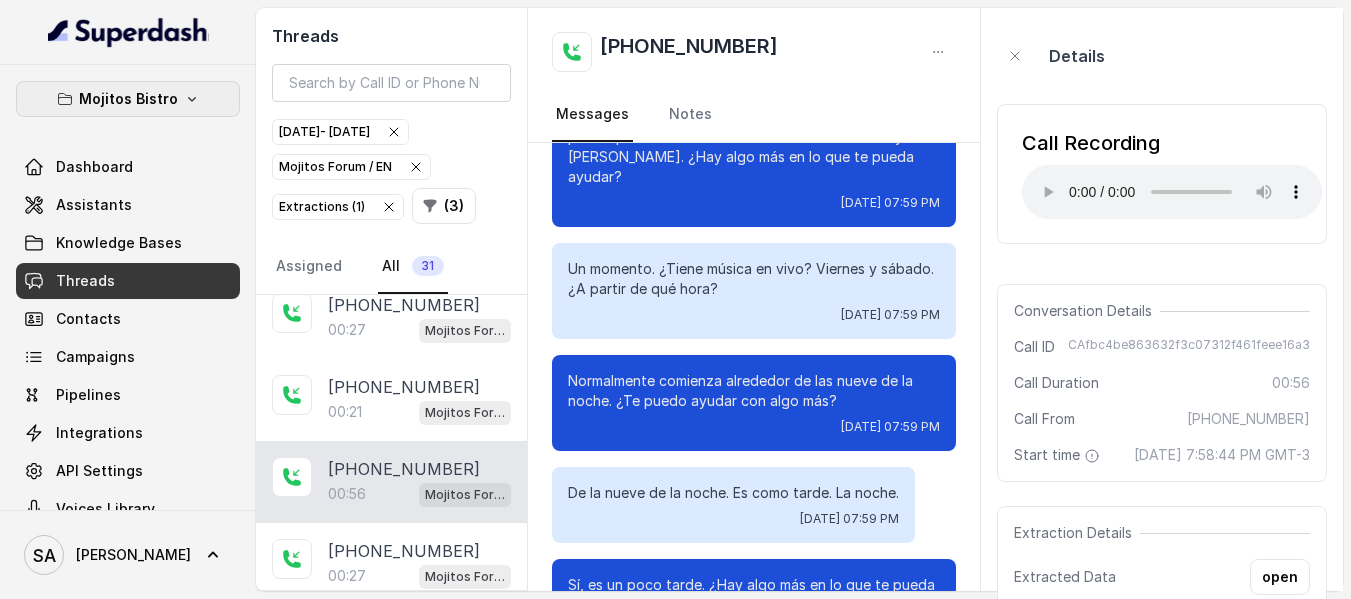 click 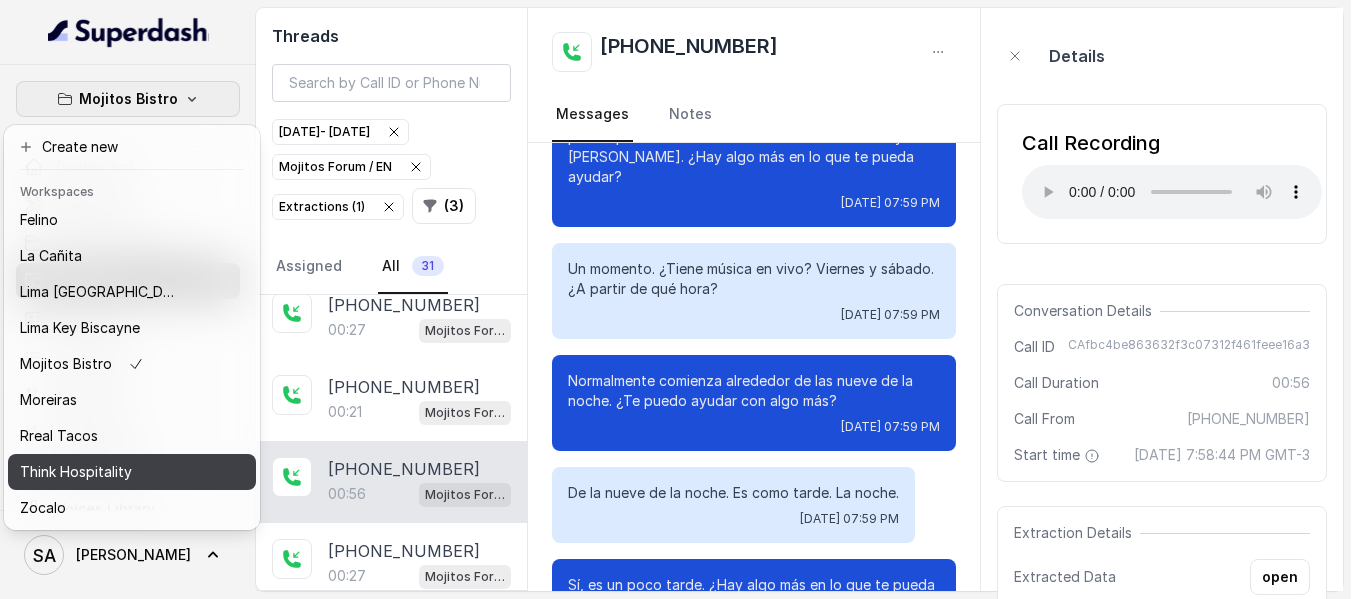 scroll, scrollTop: 127, scrollLeft: 0, axis: vertical 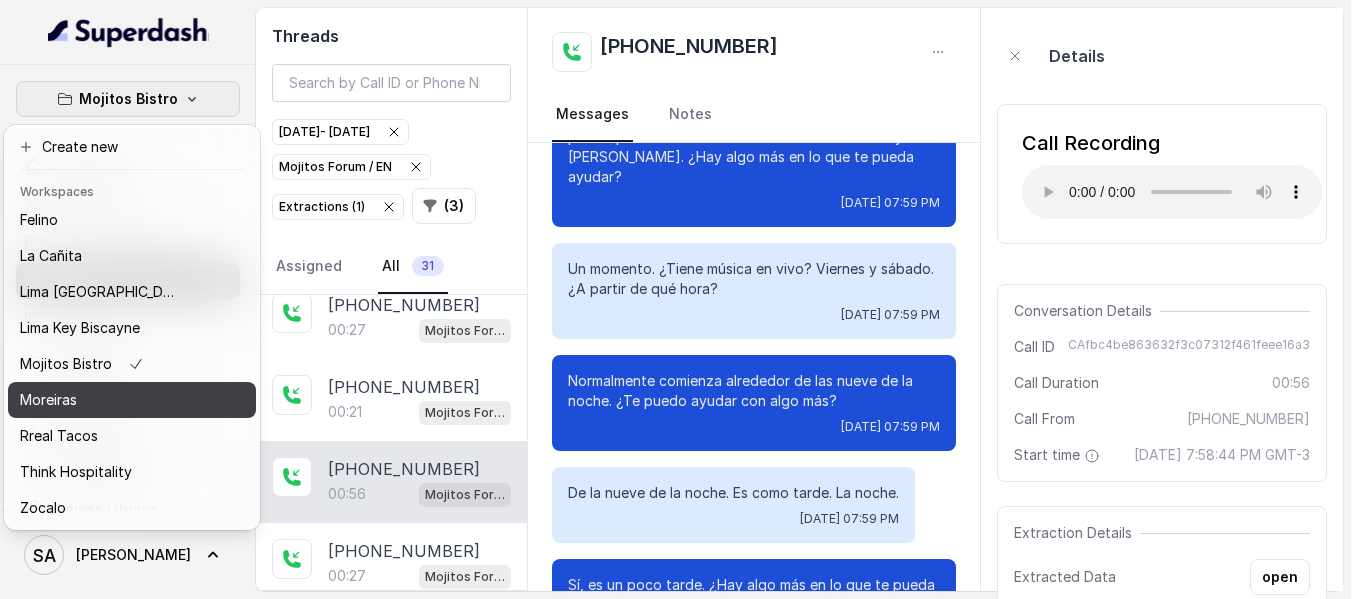 click on "Moreiras" at bounding box center (48, 400) 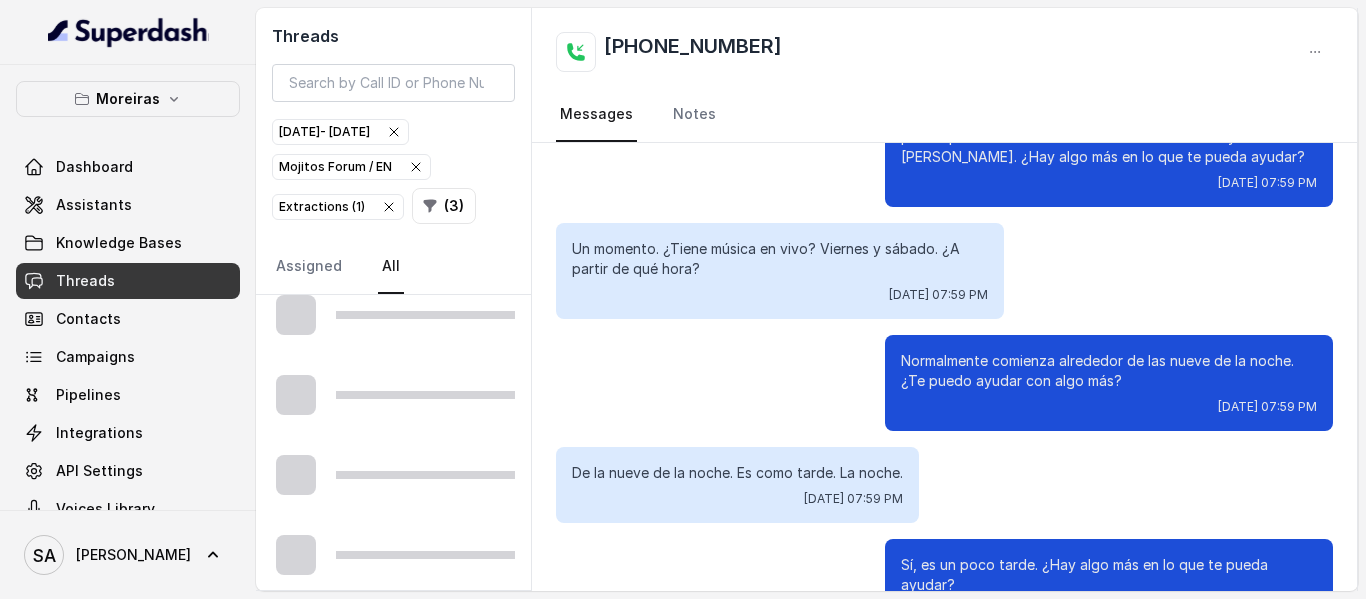 scroll, scrollTop: 0, scrollLeft: 0, axis: both 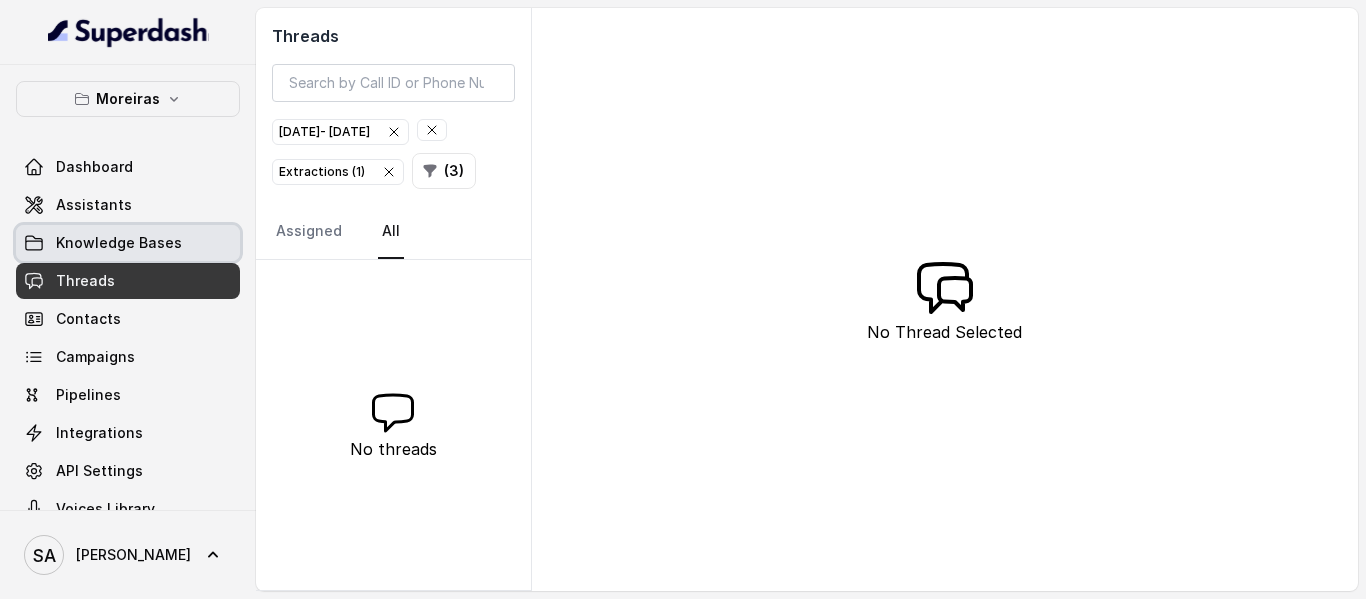 click on "Knowledge Bases" at bounding box center (128, 243) 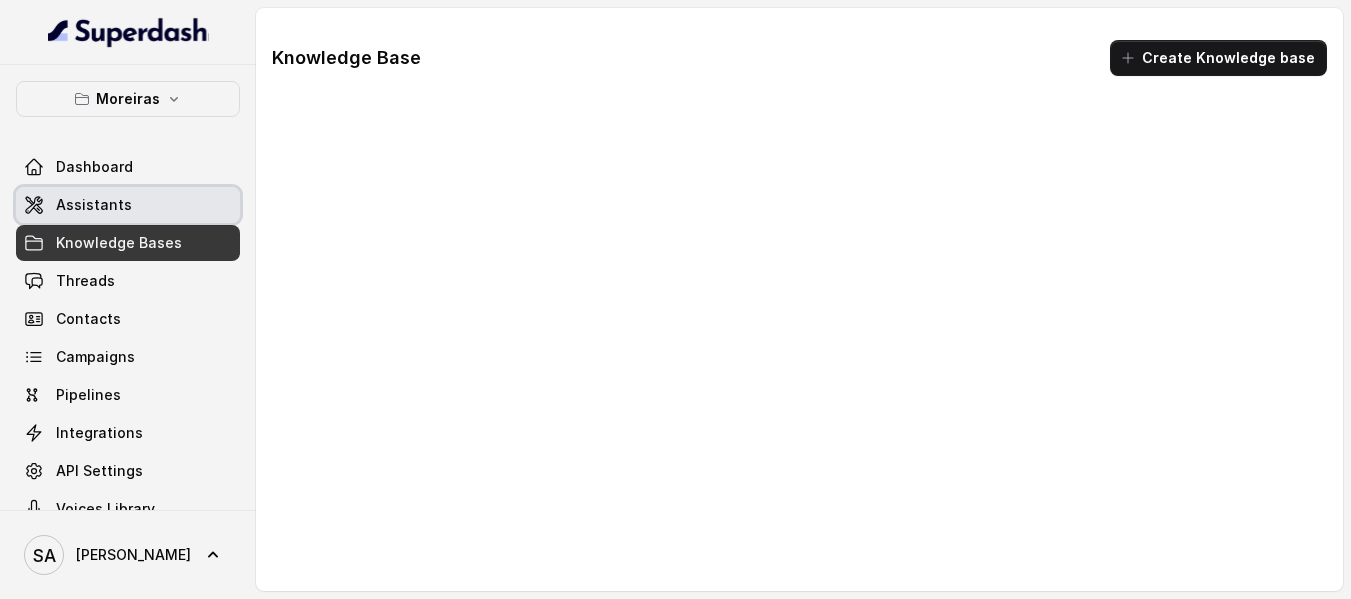 click on "Assistants" at bounding box center (94, 205) 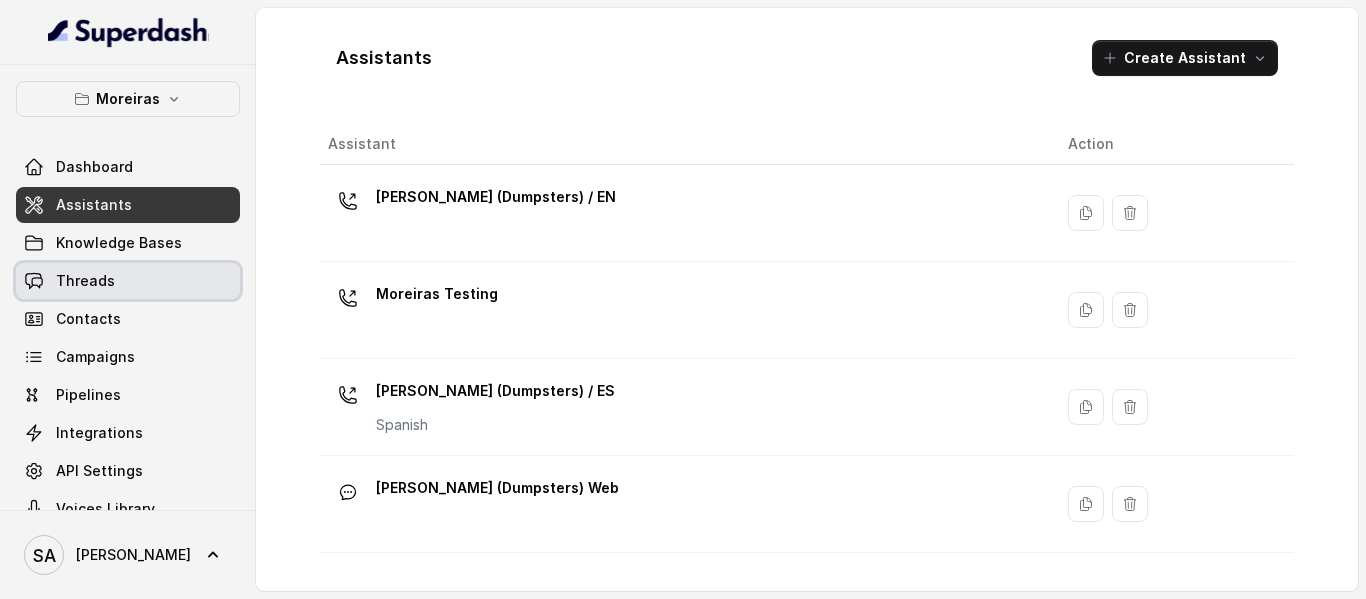 click on "Threads" at bounding box center (128, 281) 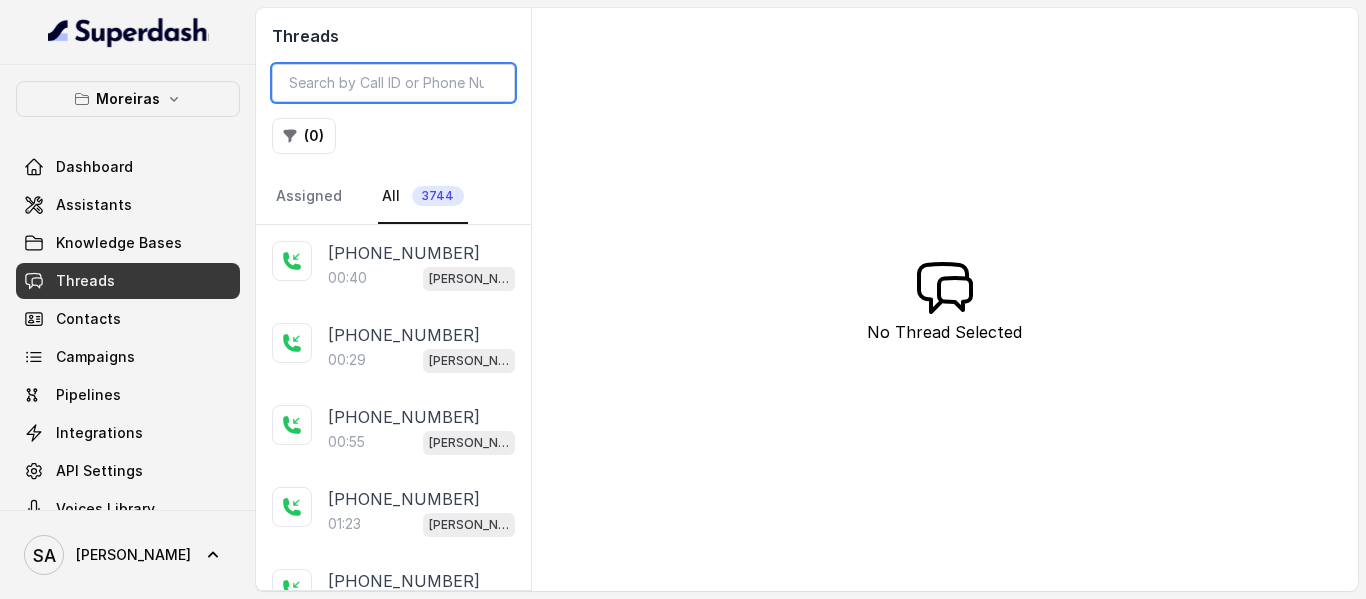 click at bounding box center [393, 83] 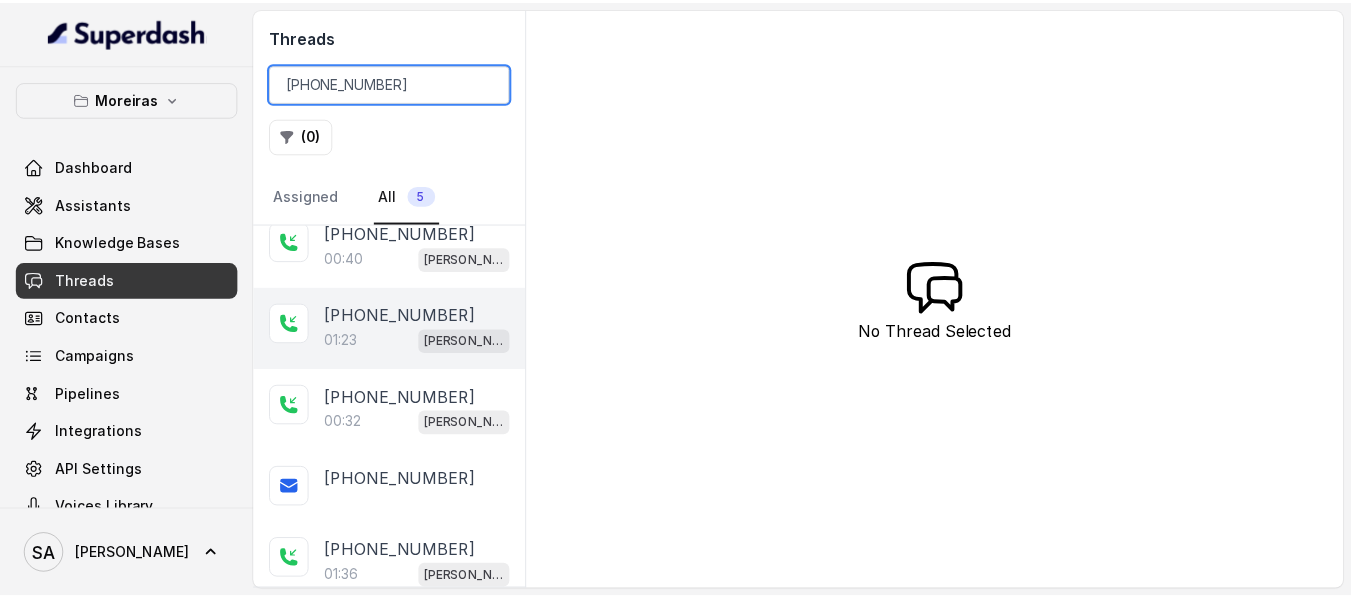 scroll, scrollTop: 35, scrollLeft: 0, axis: vertical 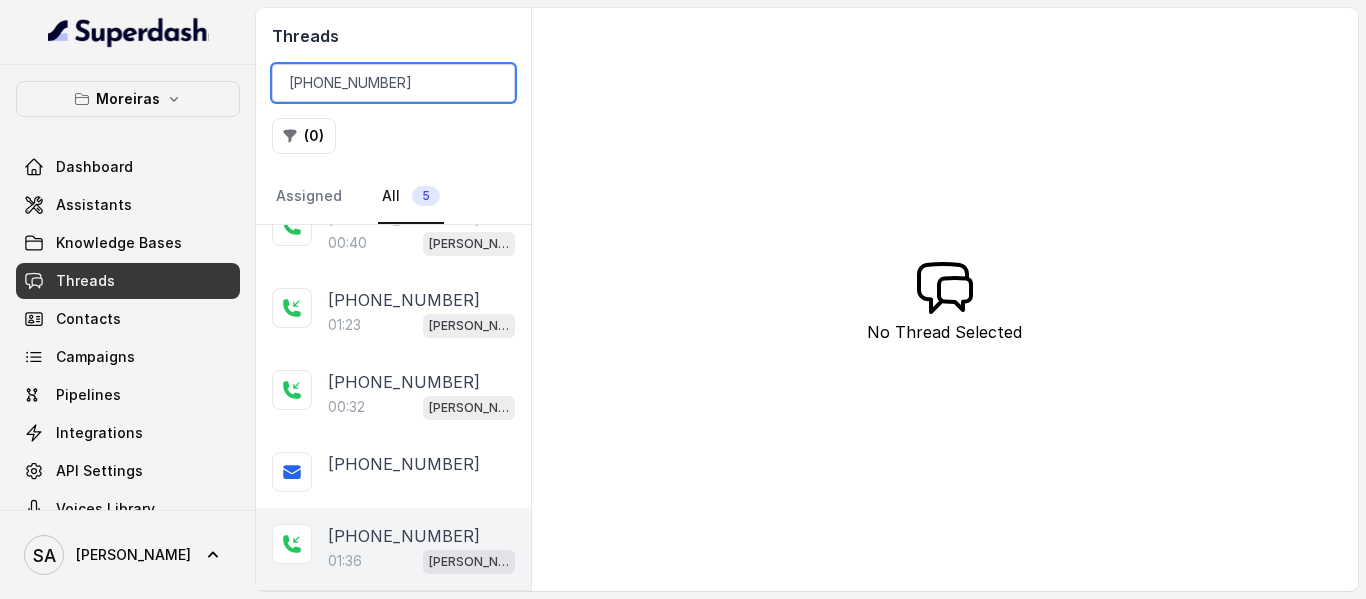 type on "[PHONE_NUMBER]" 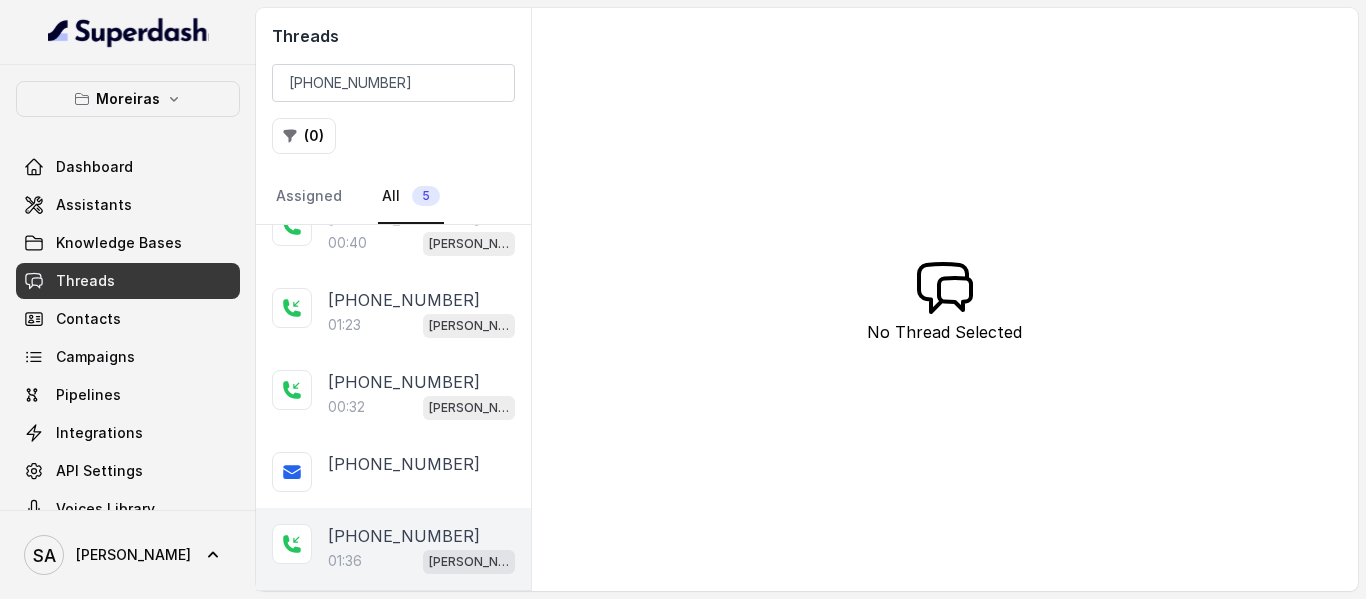 click on "01:36 [PERSON_NAME] (Dumpsters) / EN" at bounding box center [421, 561] 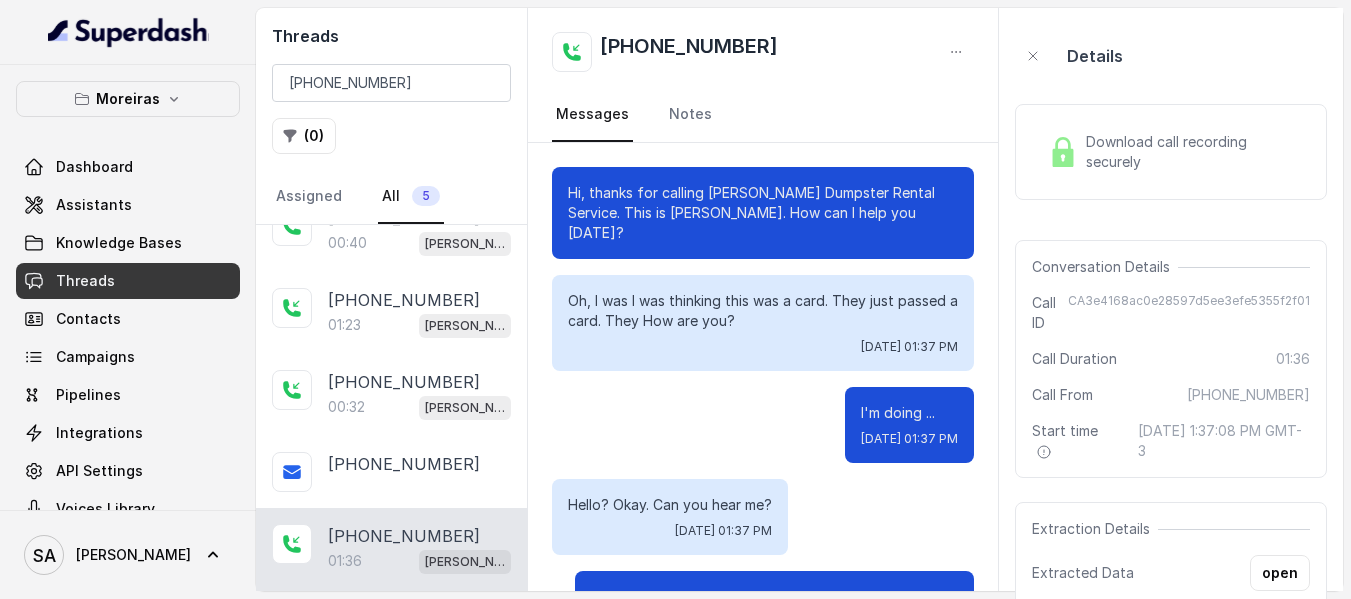 scroll, scrollTop: 2080, scrollLeft: 0, axis: vertical 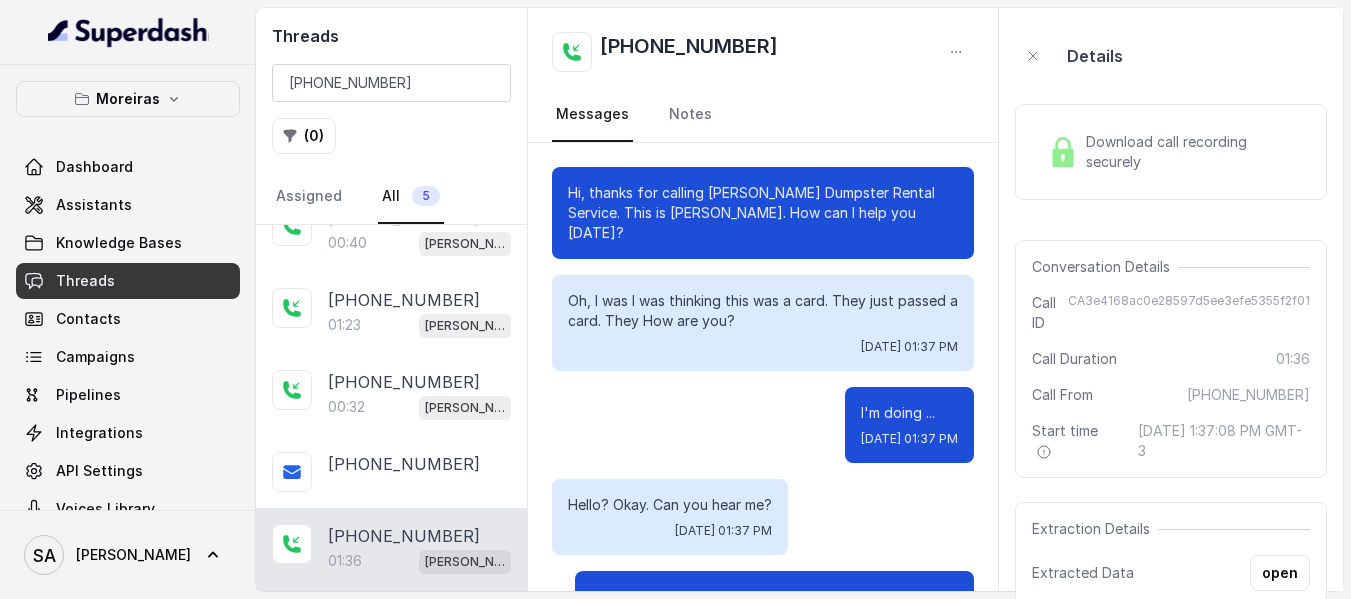 click at bounding box center (1063, 152) 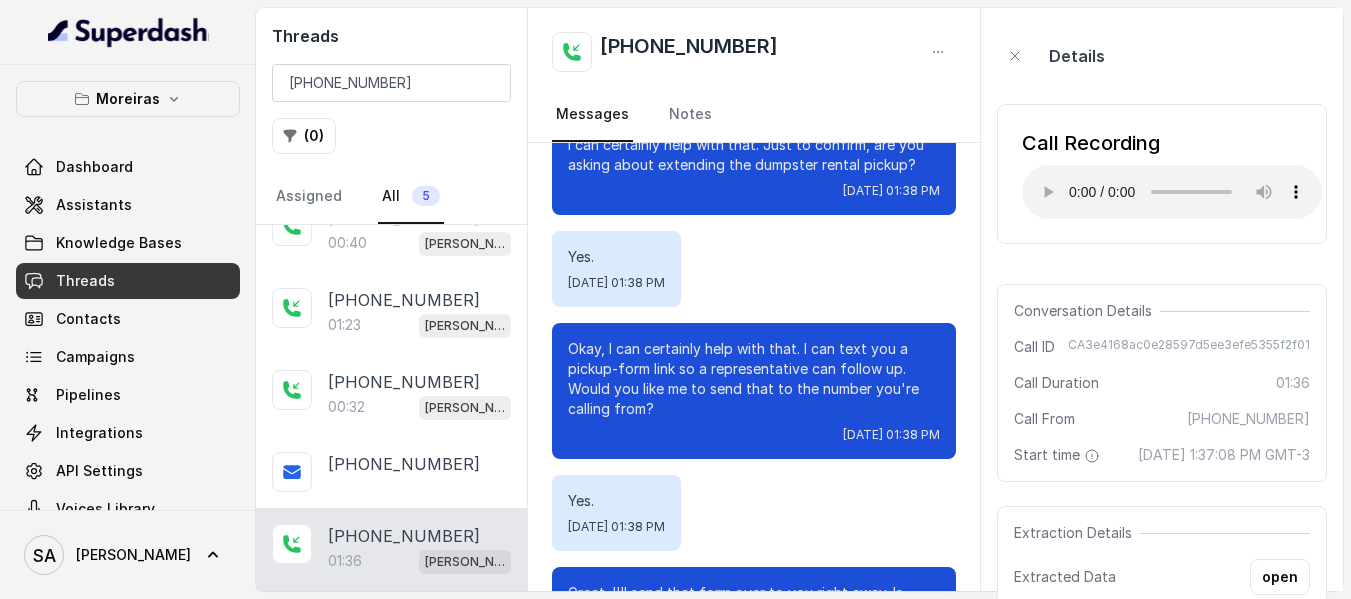 scroll, scrollTop: 1900, scrollLeft: 0, axis: vertical 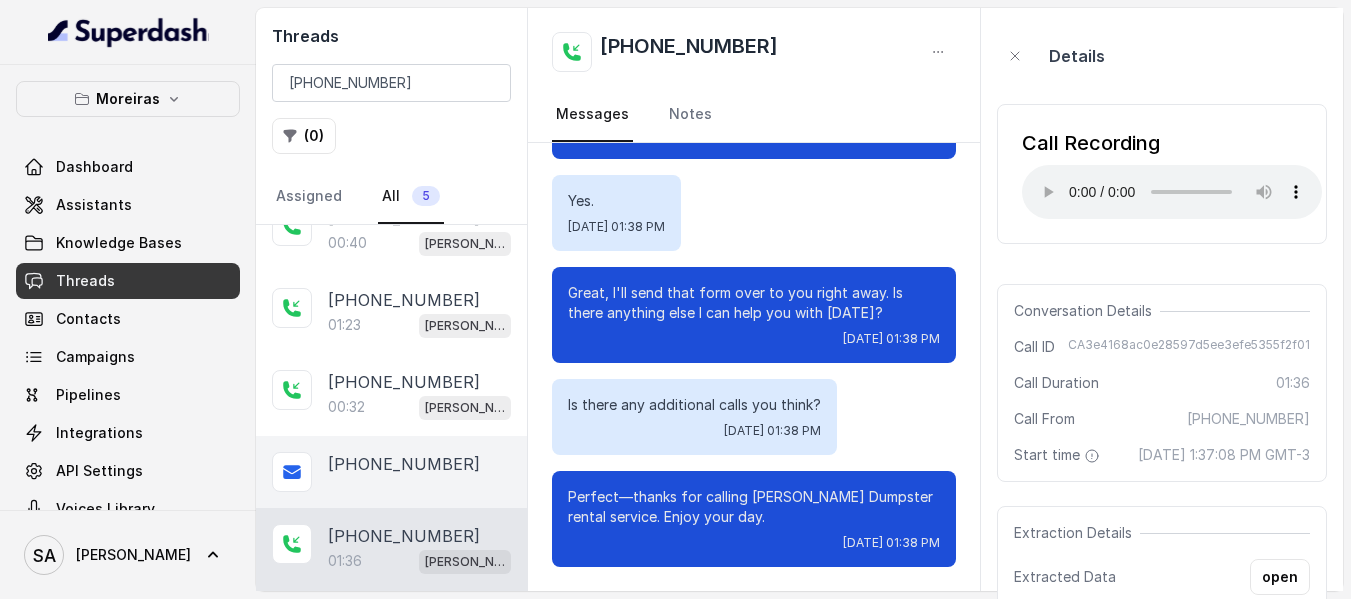 click on "[PHONE_NUMBER]" at bounding box center (404, 464) 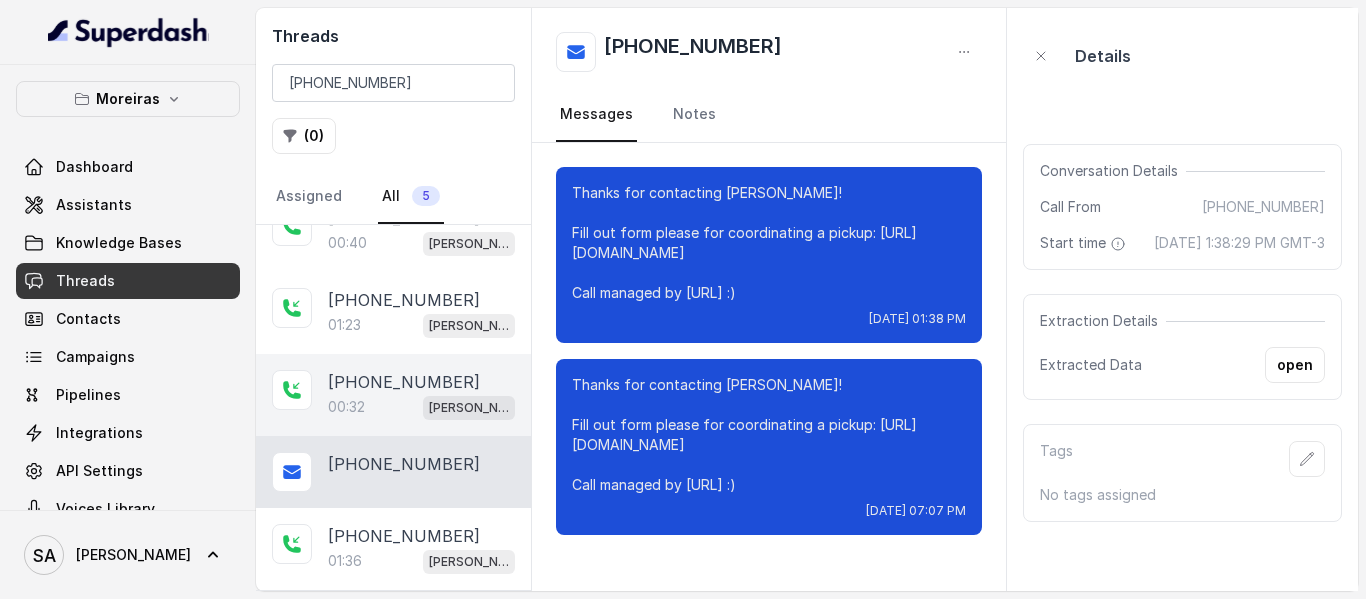 click on "00:32 [PERSON_NAME] (Dumpsters) / EN" at bounding box center [421, 407] 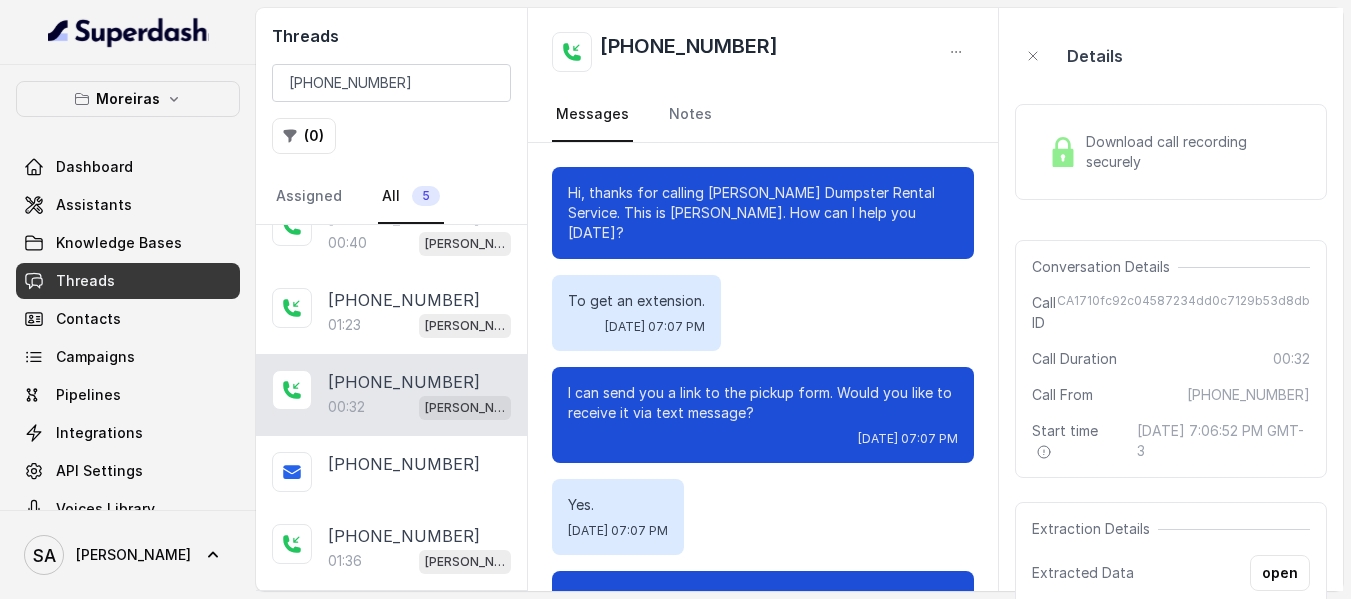 scroll, scrollTop: 80, scrollLeft: 0, axis: vertical 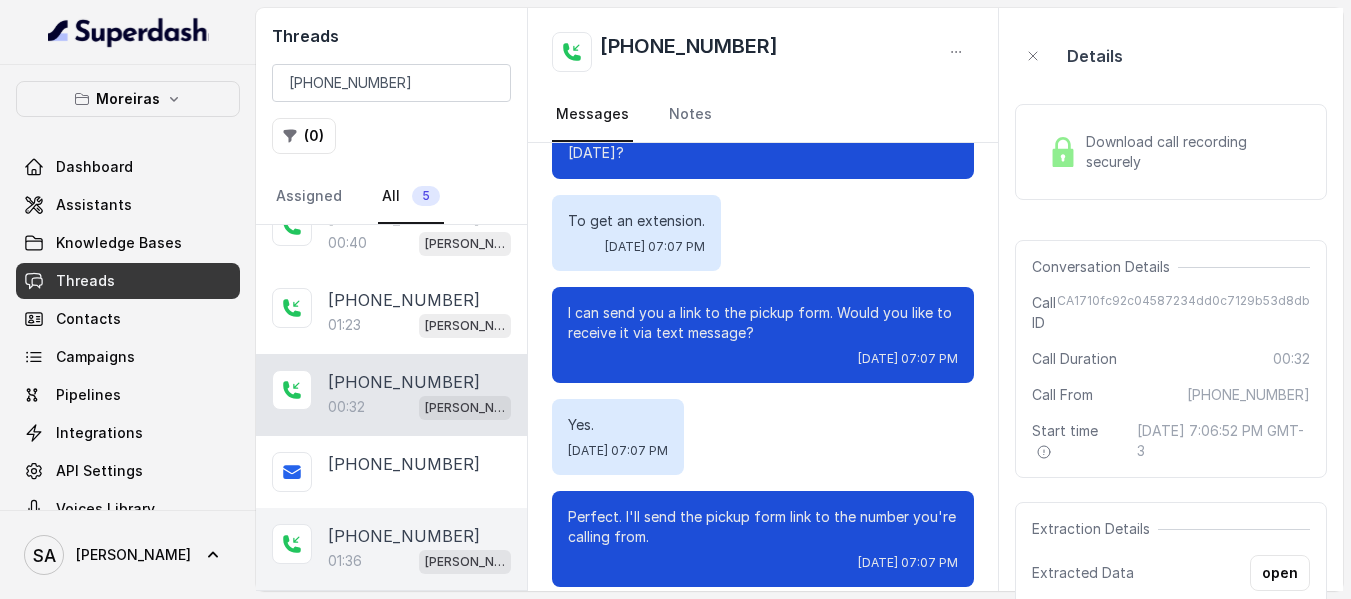 click on "[PHONE_NUMBER]" at bounding box center [404, 536] 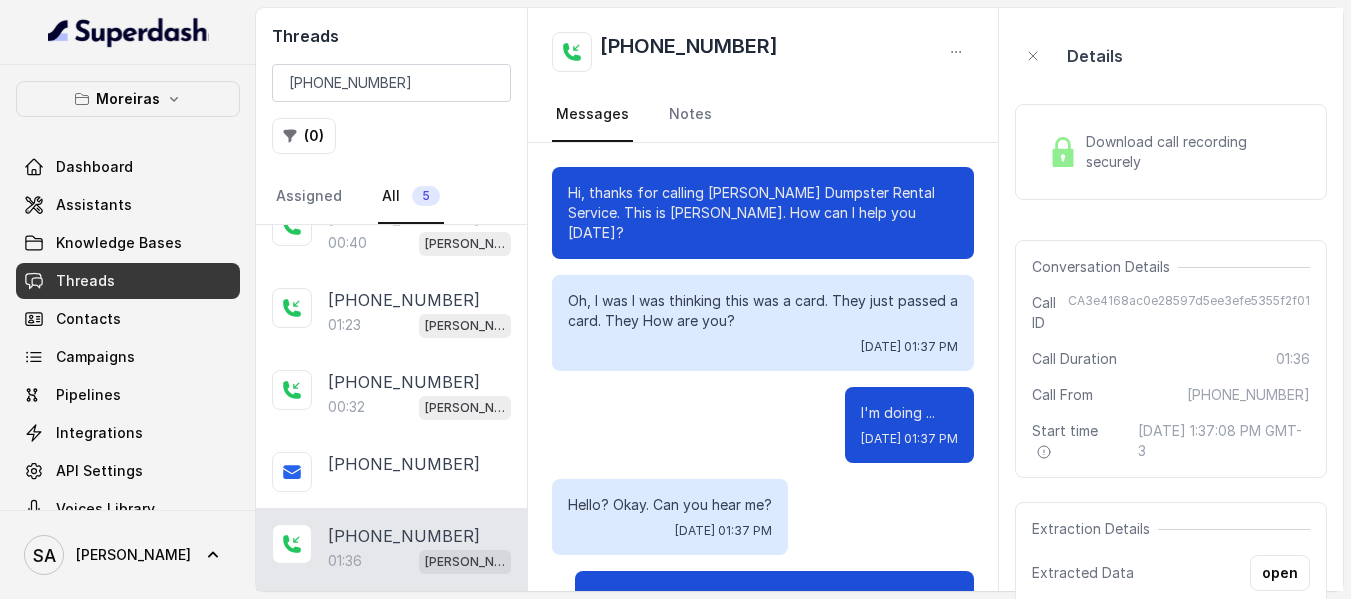 scroll, scrollTop: 2080, scrollLeft: 0, axis: vertical 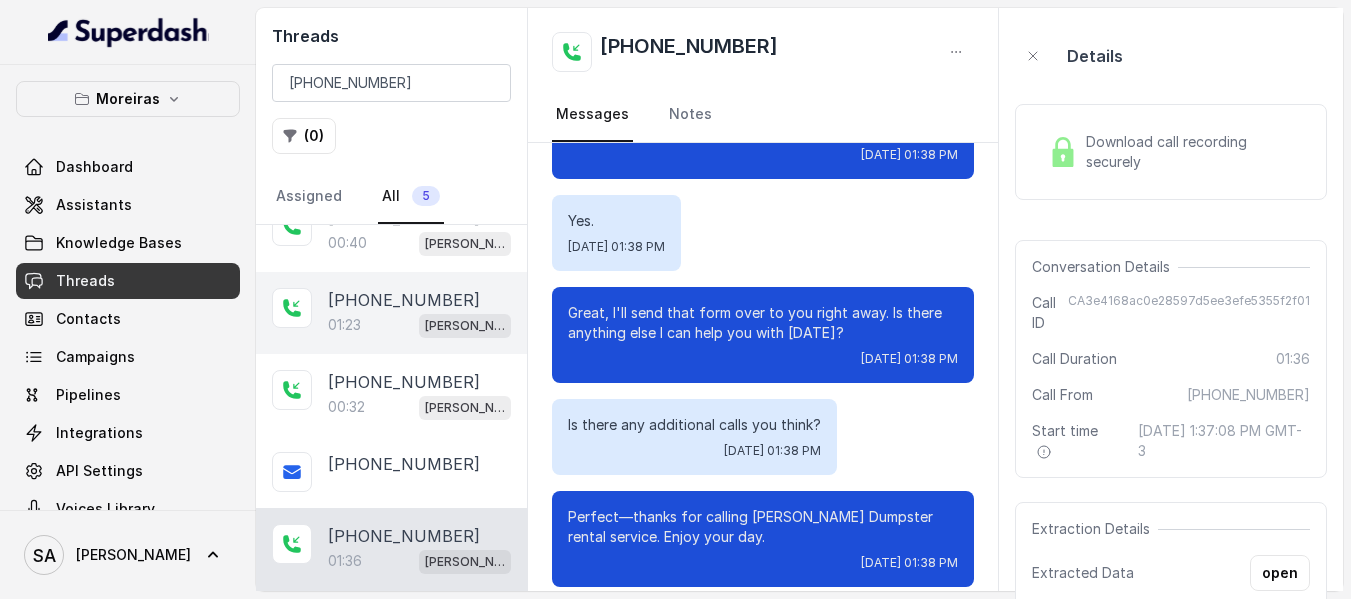 click on "[PHONE_NUMBER]" at bounding box center [404, 300] 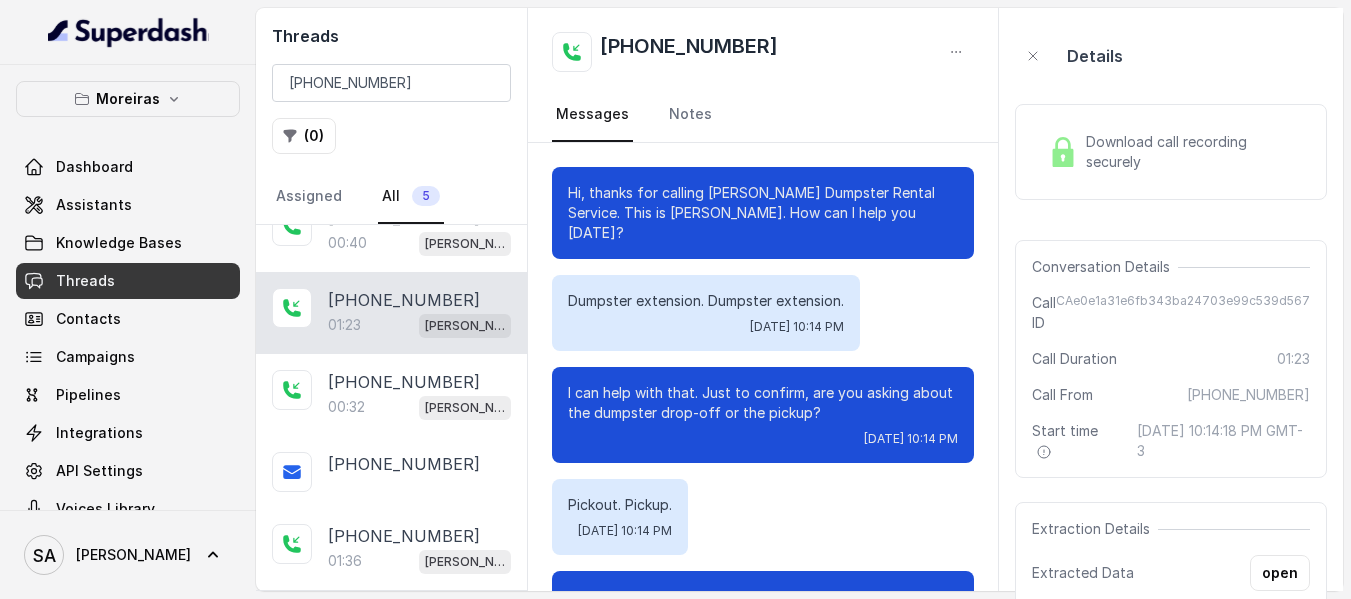 scroll, scrollTop: 1192, scrollLeft: 0, axis: vertical 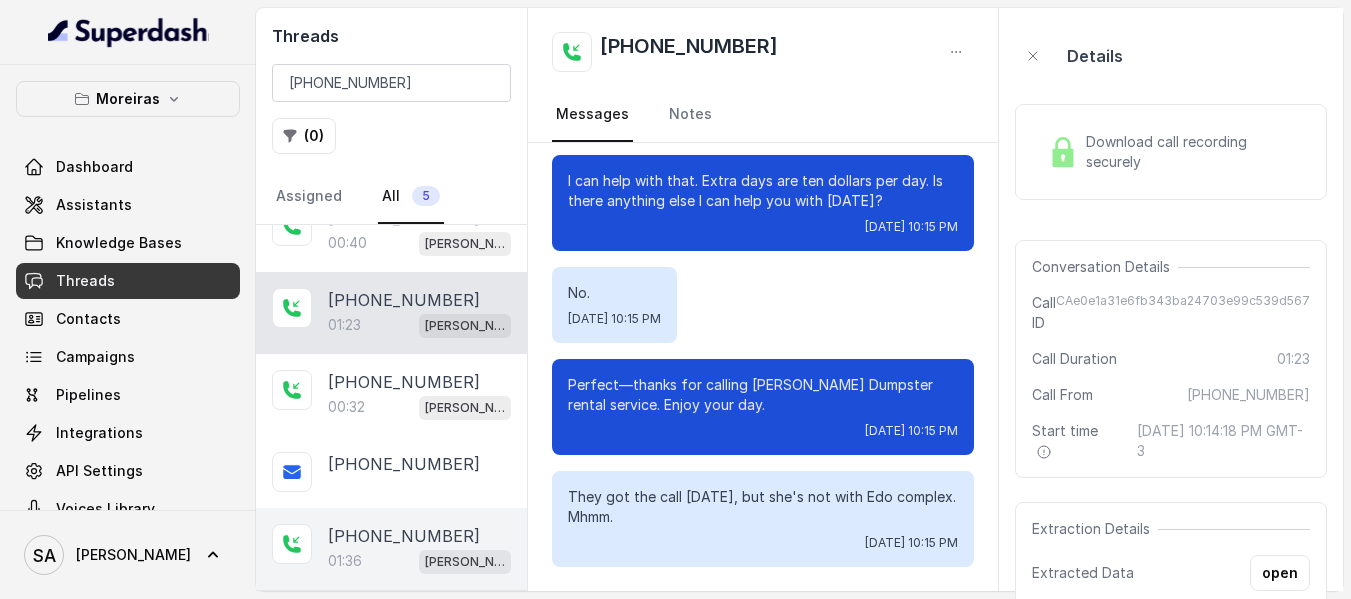 click on "01:36 [PERSON_NAME] (Dumpsters) / EN" at bounding box center [419, 561] 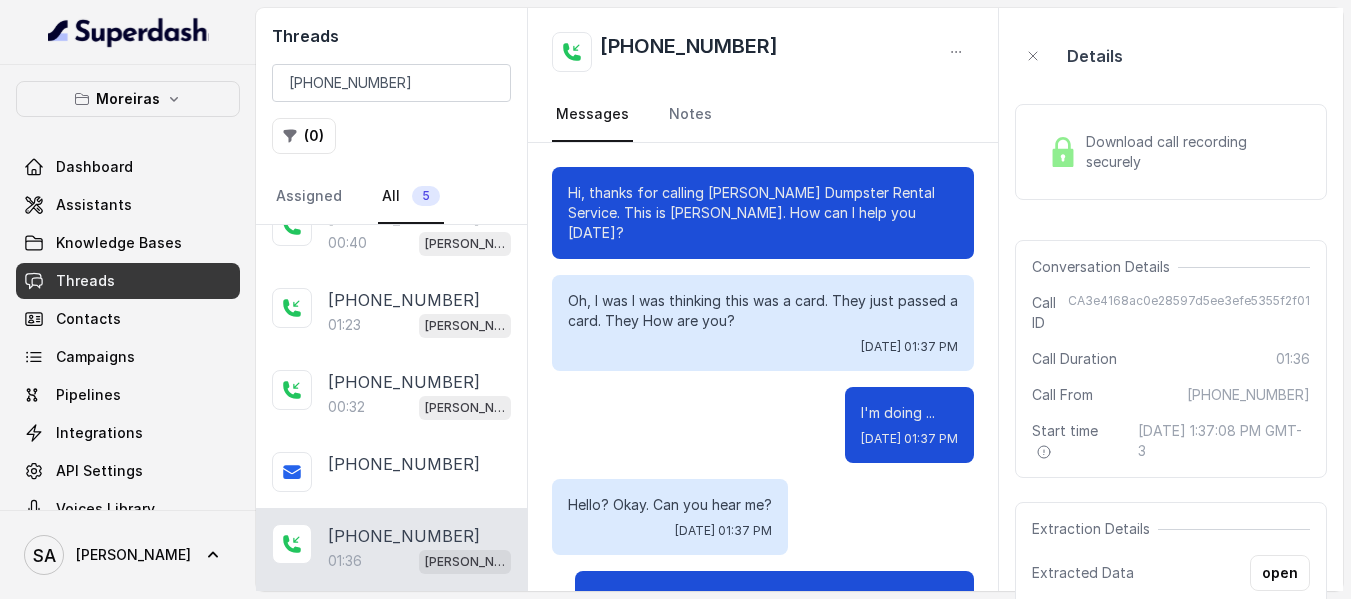 scroll, scrollTop: 2080, scrollLeft: 0, axis: vertical 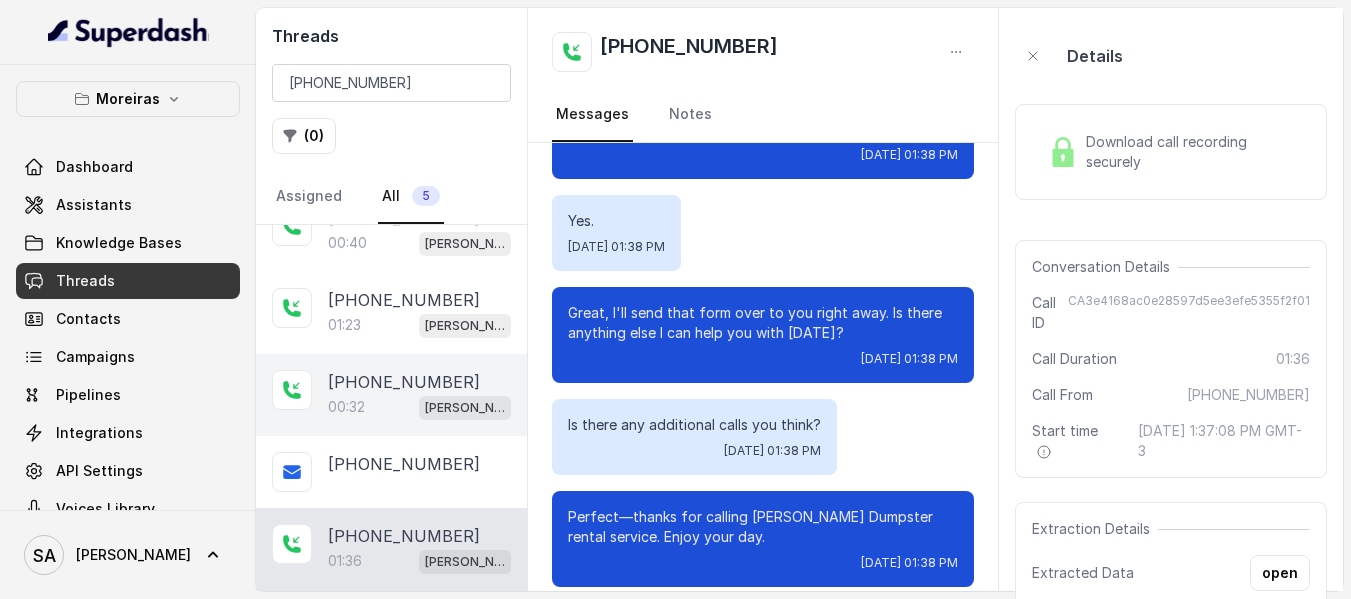 click on "[PHONE_NUMBER]" at bounding box center (404, 382) 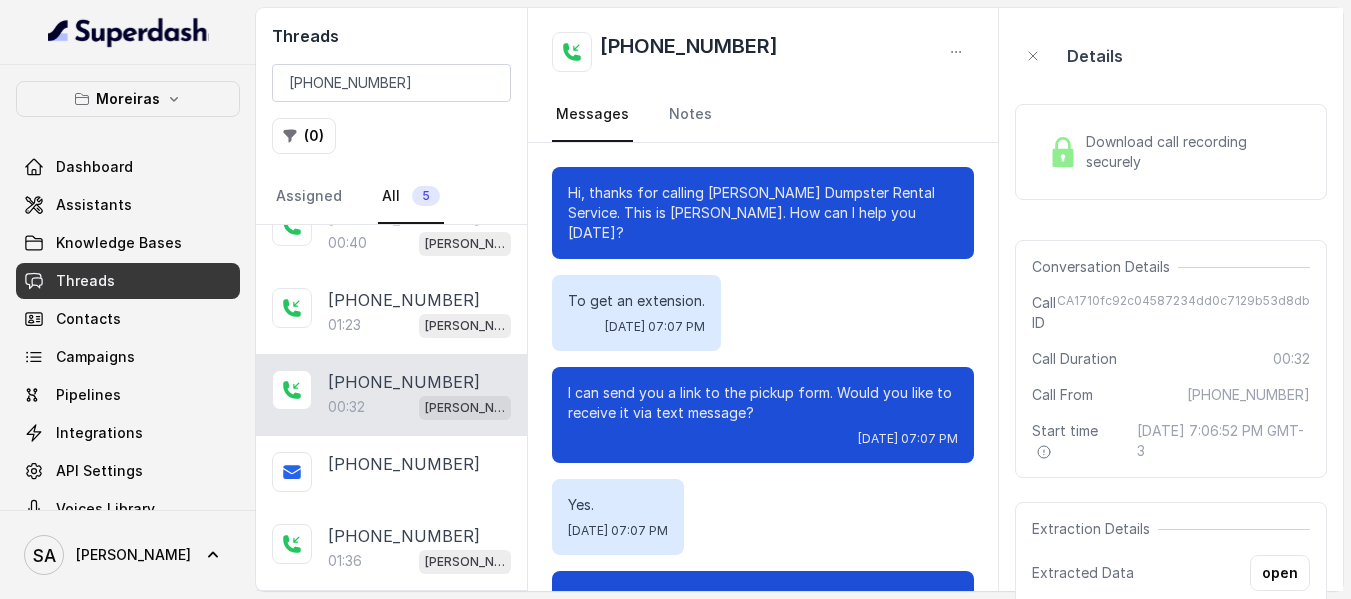 scroll, scrollTop: 80, scrollLeft: 0, axis: vertical 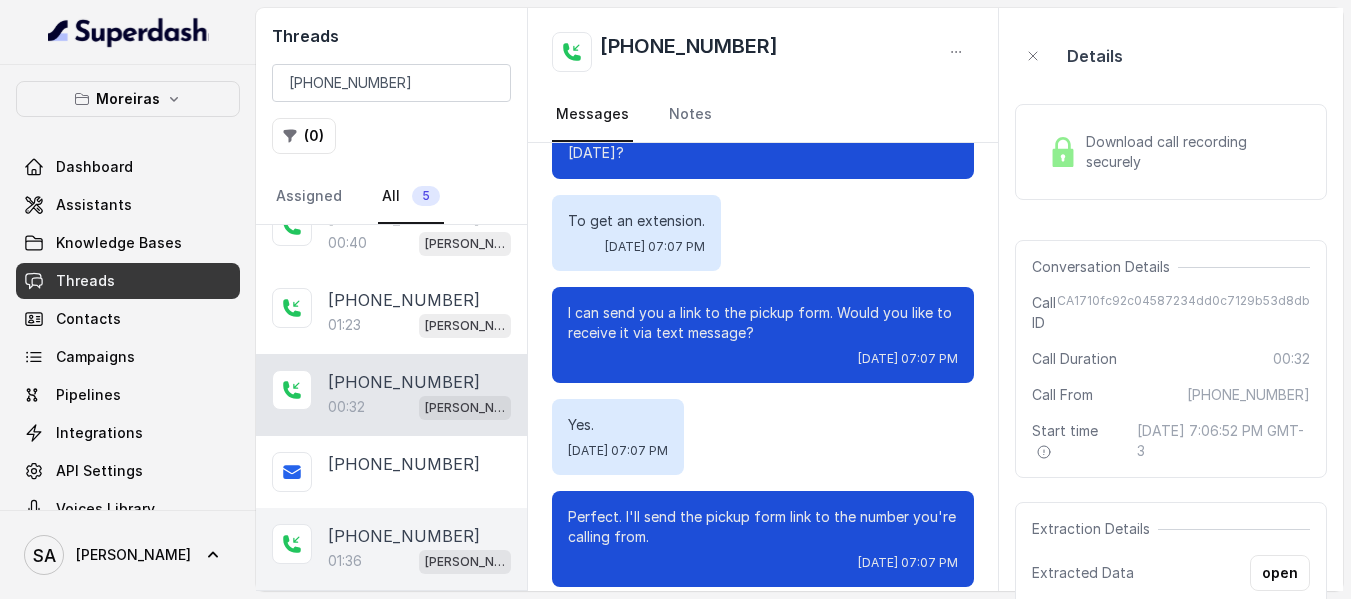 click on "01:36" at bounding box center (345, 561) 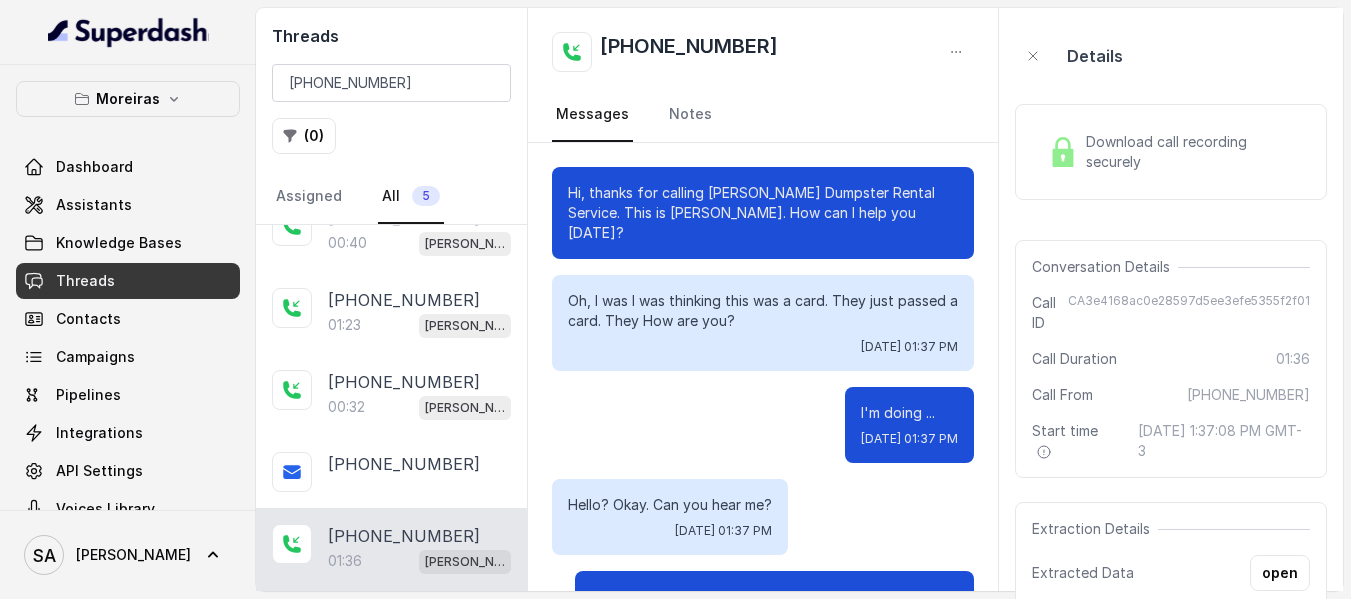scroll, scrollTop: 2080, scrollLeft: 0, axis: vertical 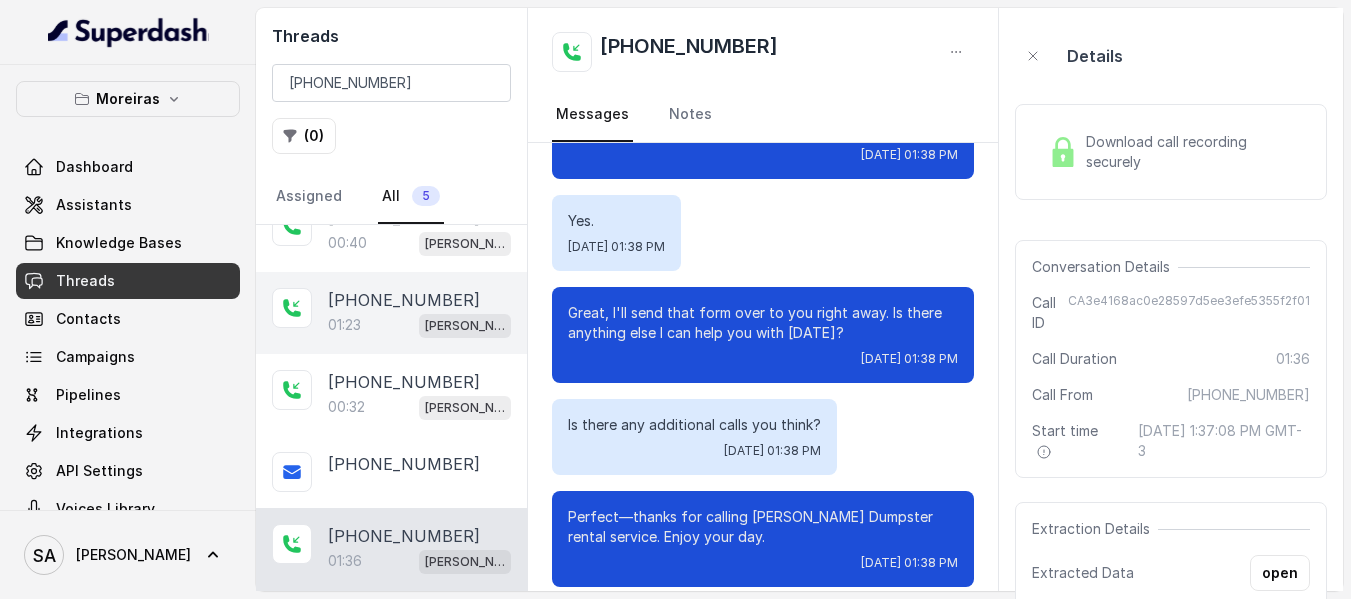 click on "01:23" at bounding box center [344, 325] 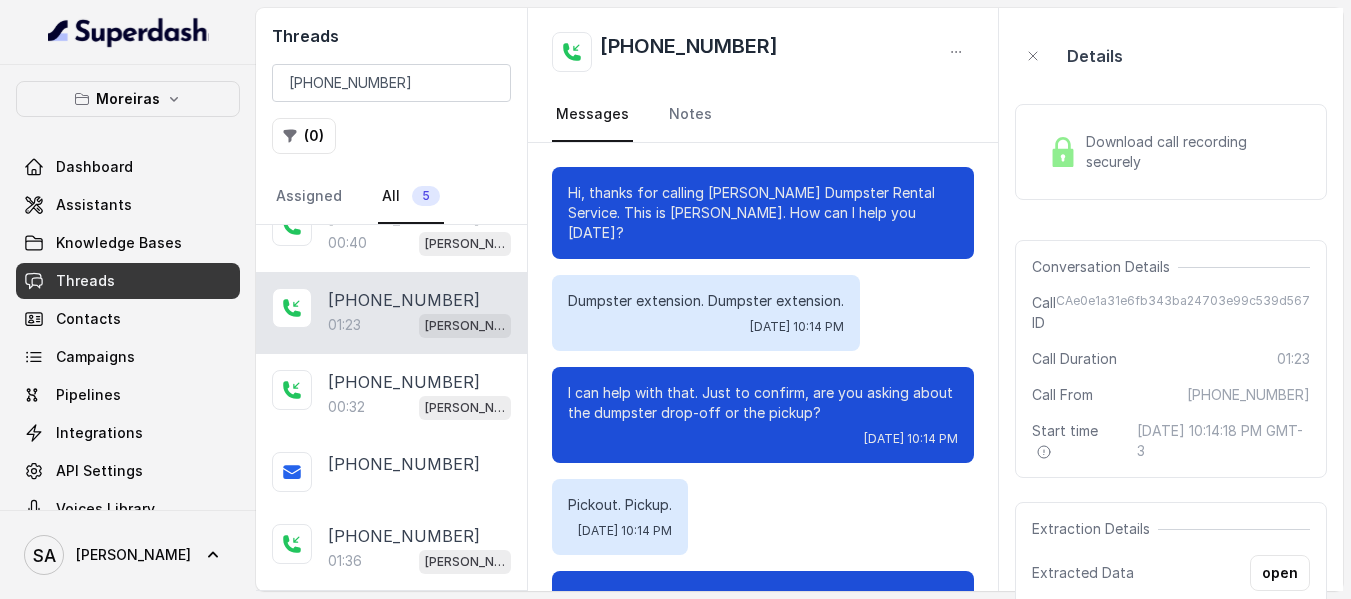 scroll, scrollTop: 1192, scrollLeft: 0, axis: vertical 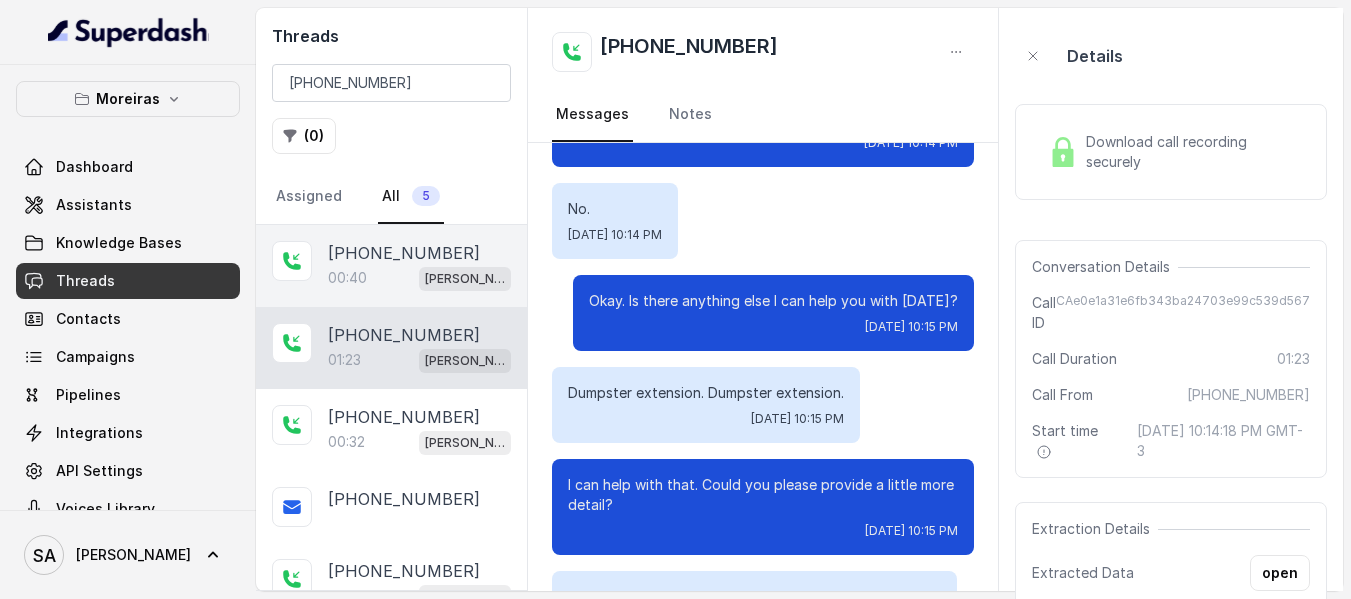 click on "[PHONE_NUMBER]" at bounding box center [404, 253] 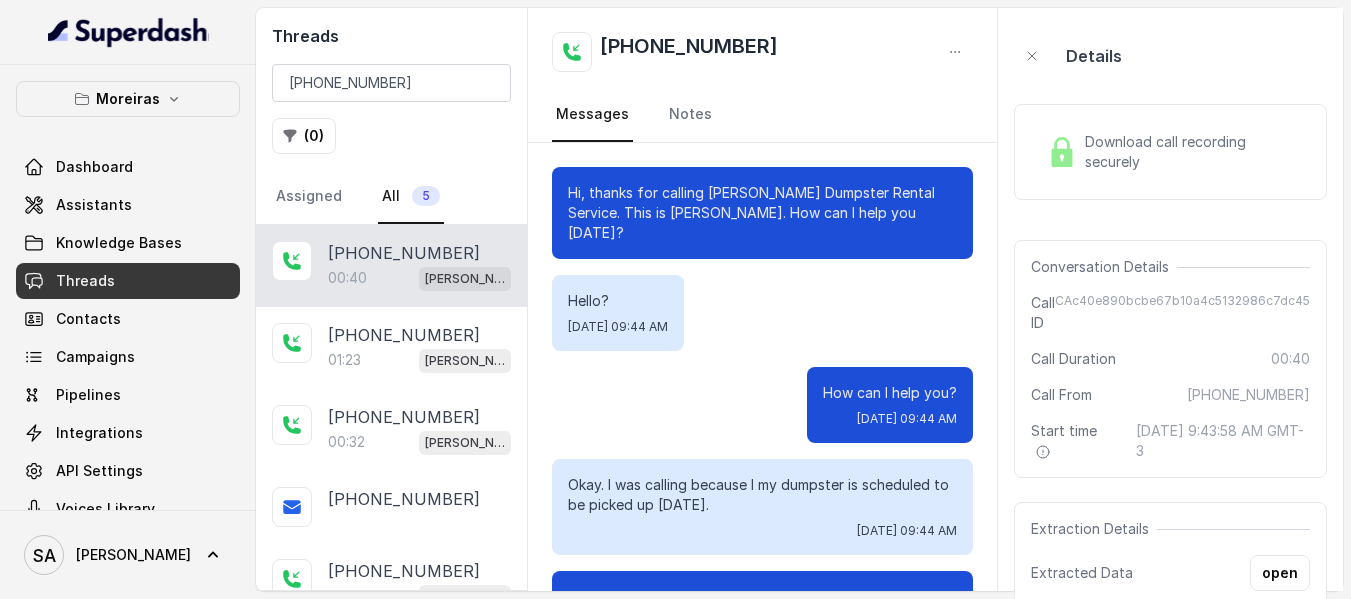 scroll, scrollTop: 344, scrollLeft: 0, axis: vertical 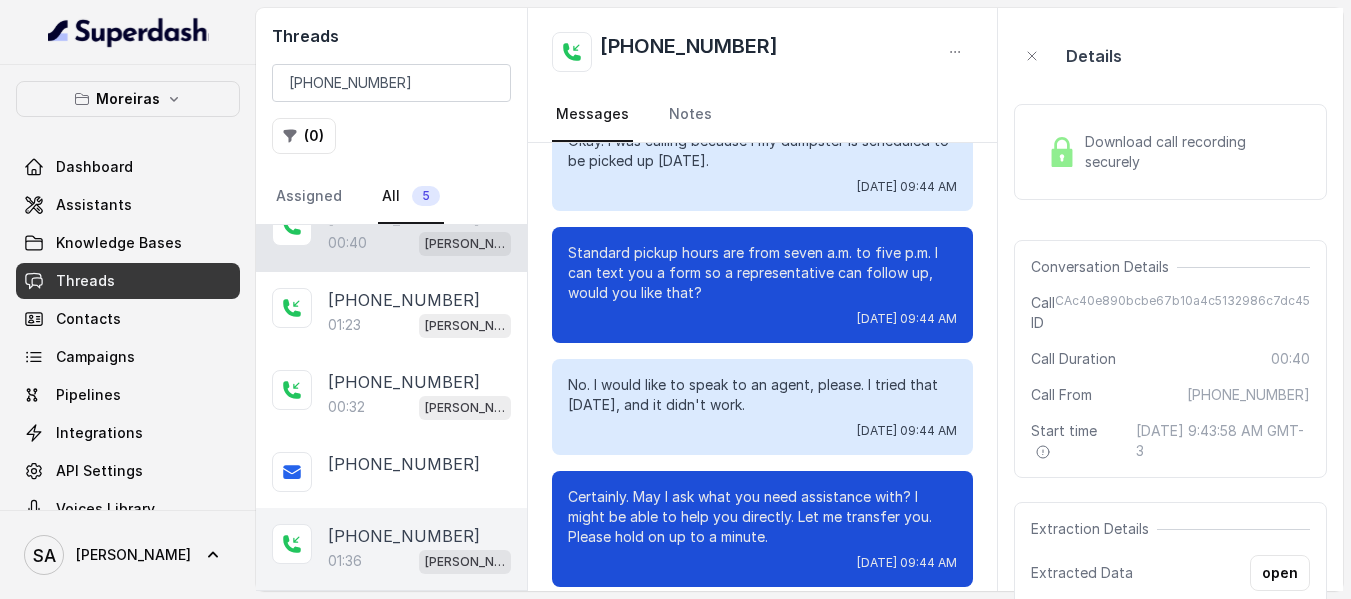 click on "[PHONE_NUMBER]" at bounding box center (404, 536) 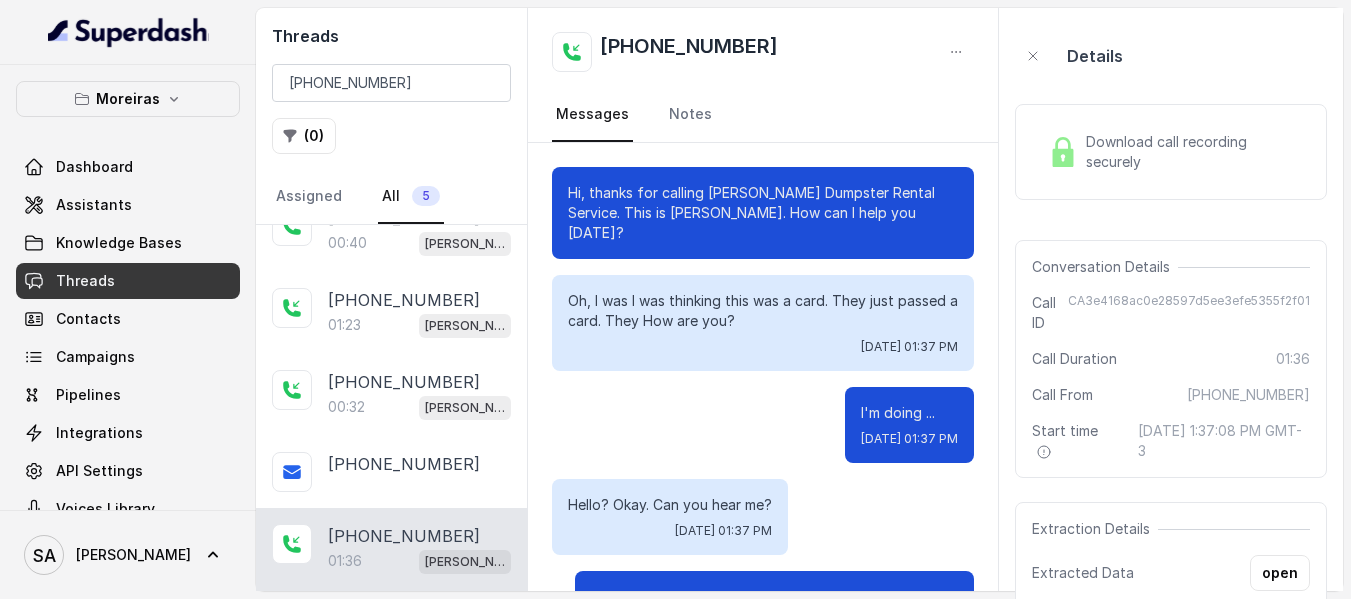 scroll, scrollTop: 2080, scrollLeft: 0, axis: vertical 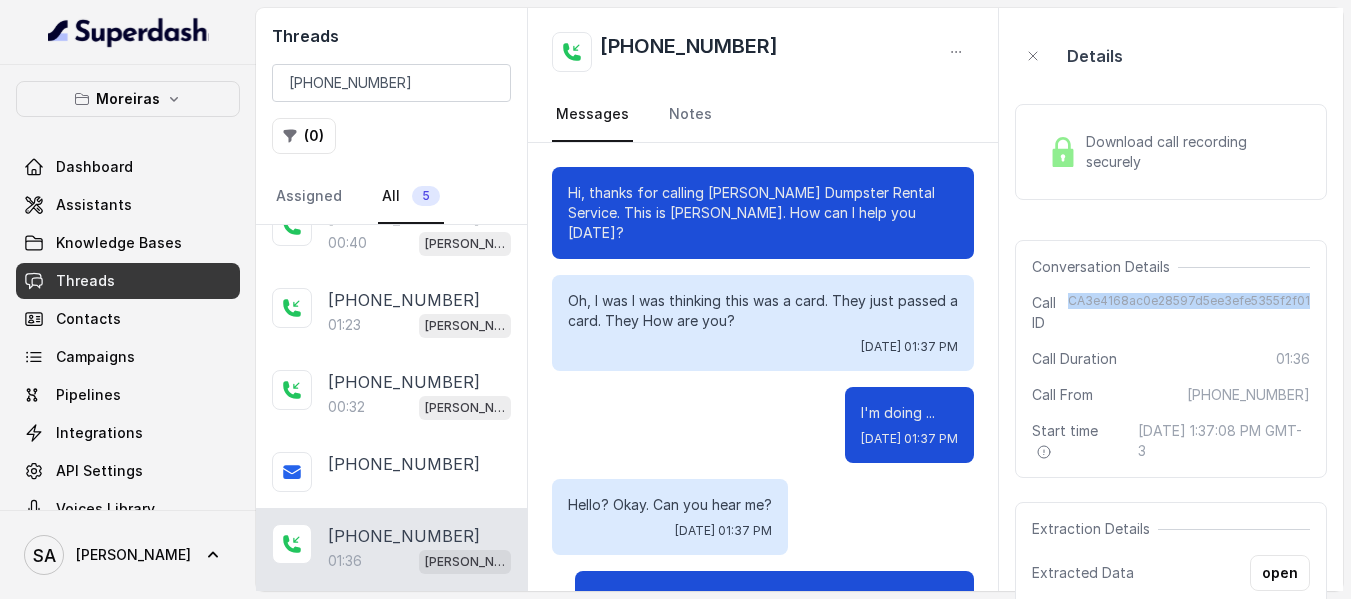 drag, startPoint x: 1079, startPoint y: 300, endPoint x: 1332, endPoint y: 303, distance: 253.01779 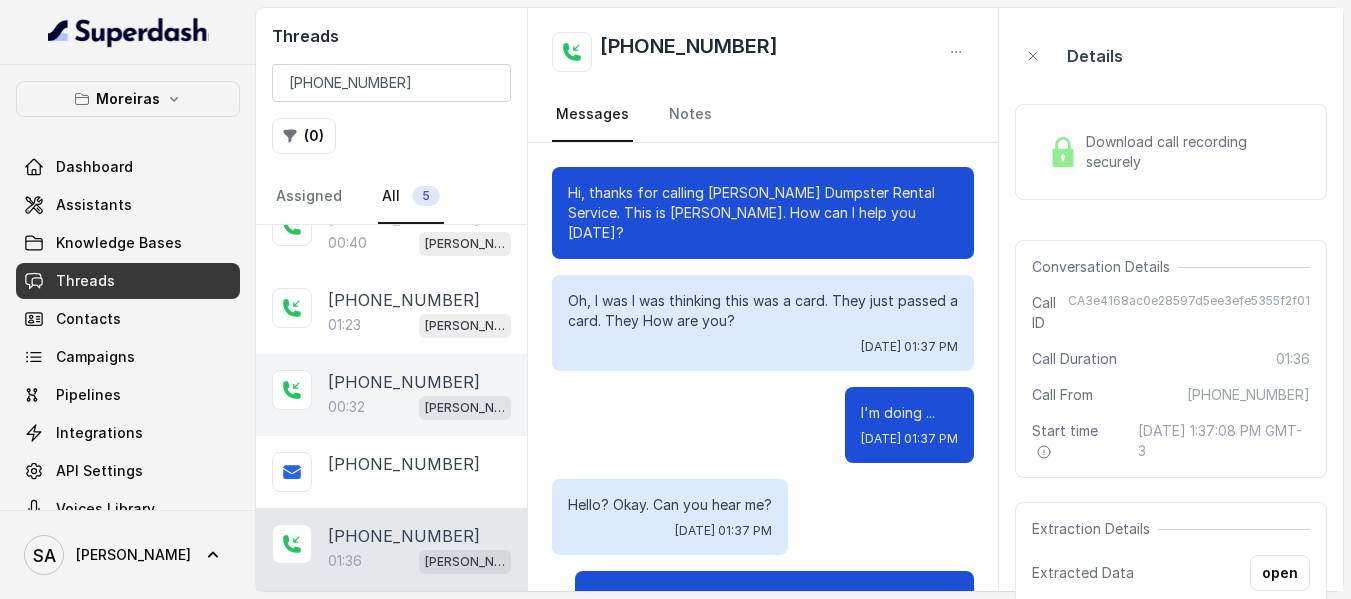 click on "[PHONE_NUMBER]" at bounding box center [404, 382] 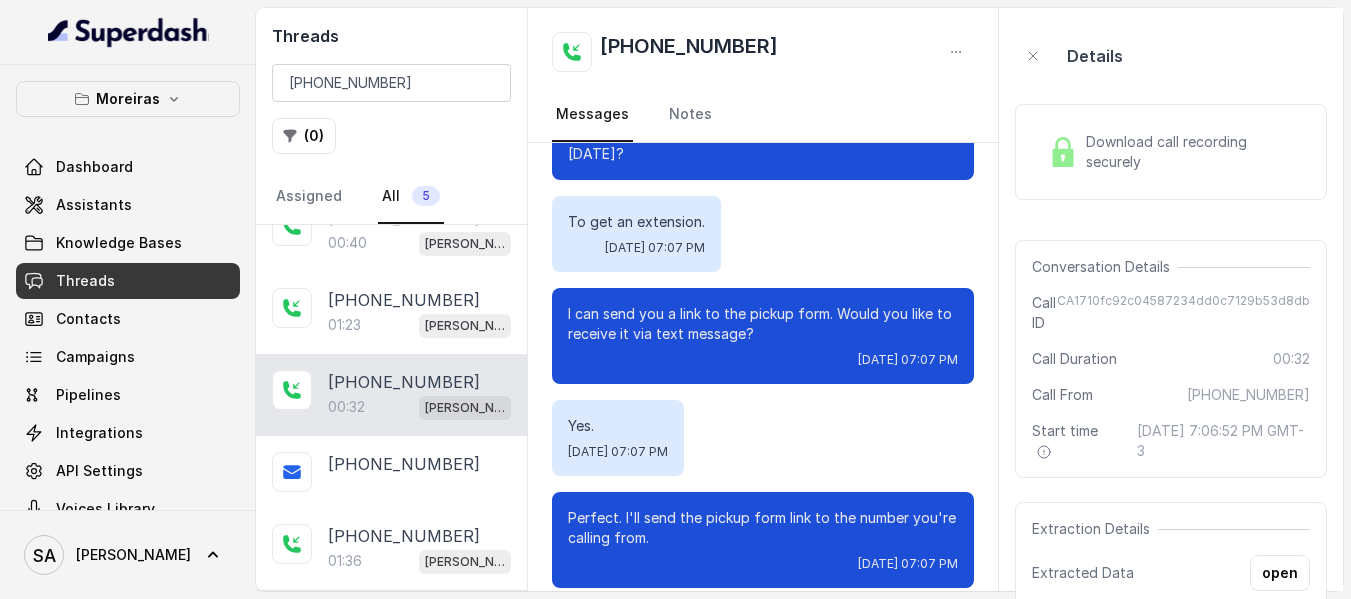 scroll, scrollTop: 80, scrollLeft: 0, axis: vertical 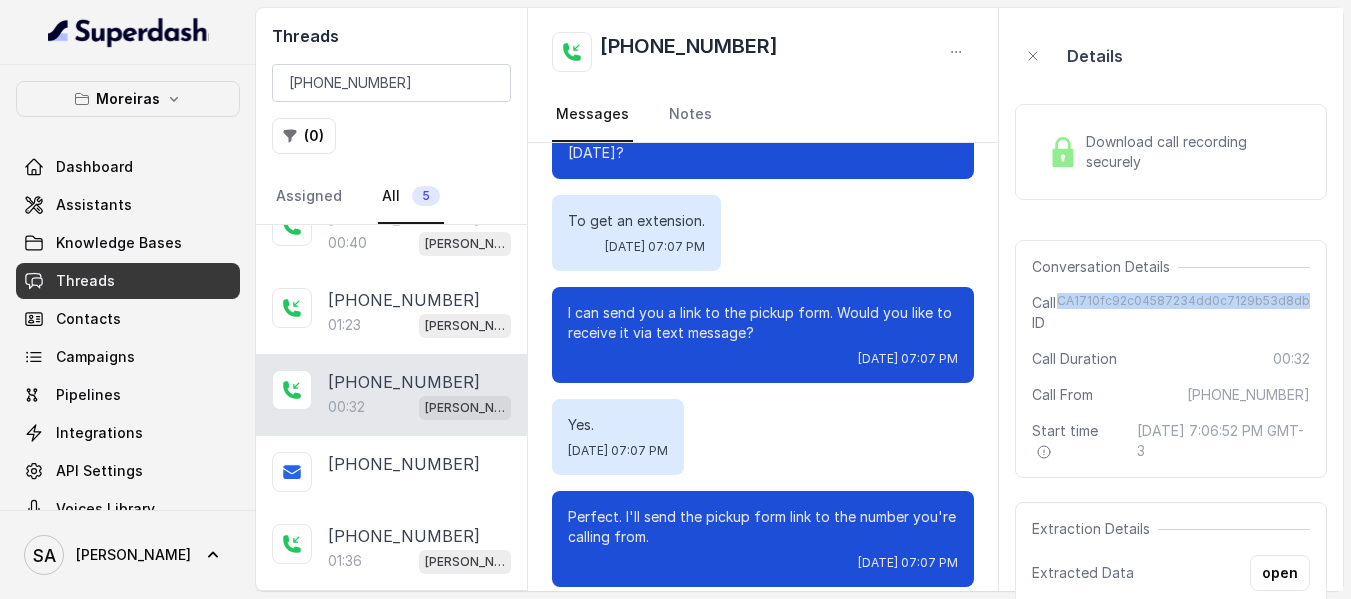 drag, startPoint x: 1074, startPoint y: 300, endPoint x: 1365, endPoint y: 316, distance: 291.43954 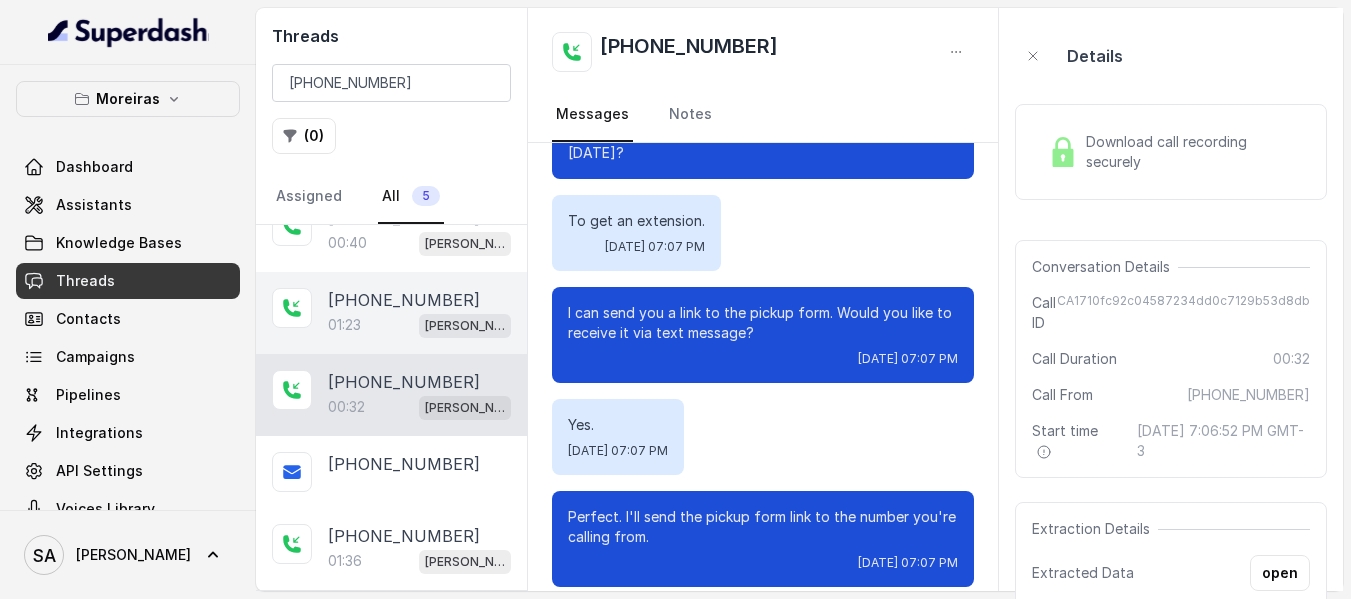 click on "[PHONE_NUMBER]" at bounding box center [404, 300] 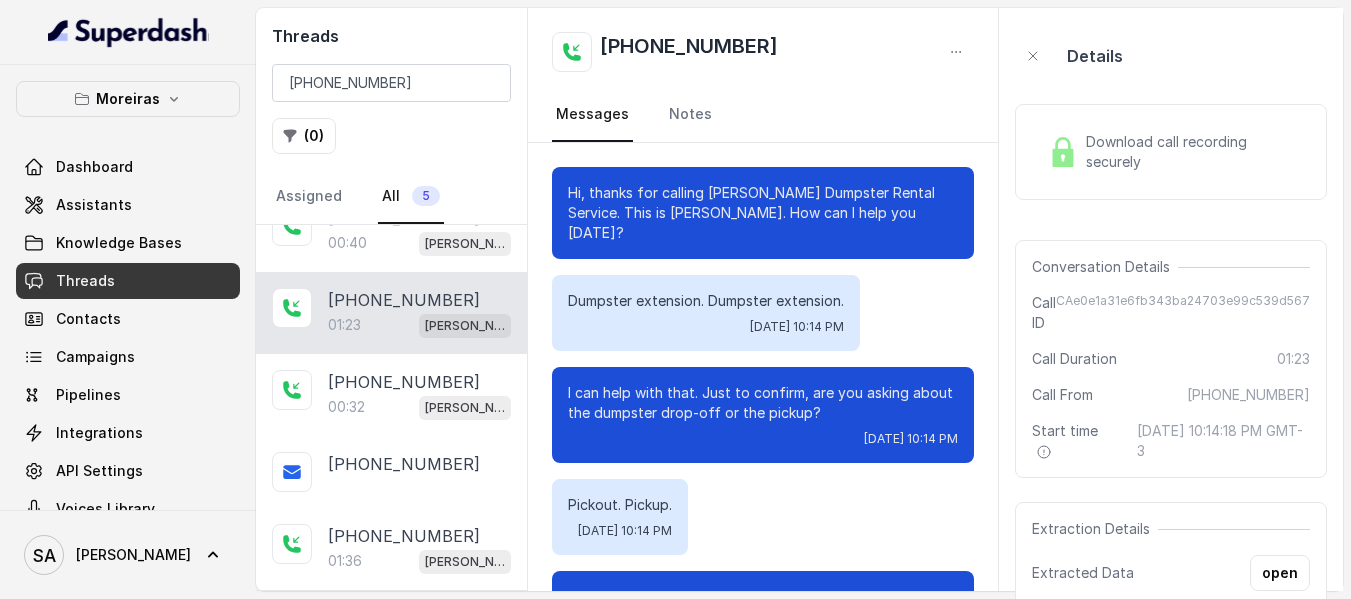 scroll, scrollTop: 1192, scrollLeft: 0, axis: vertical 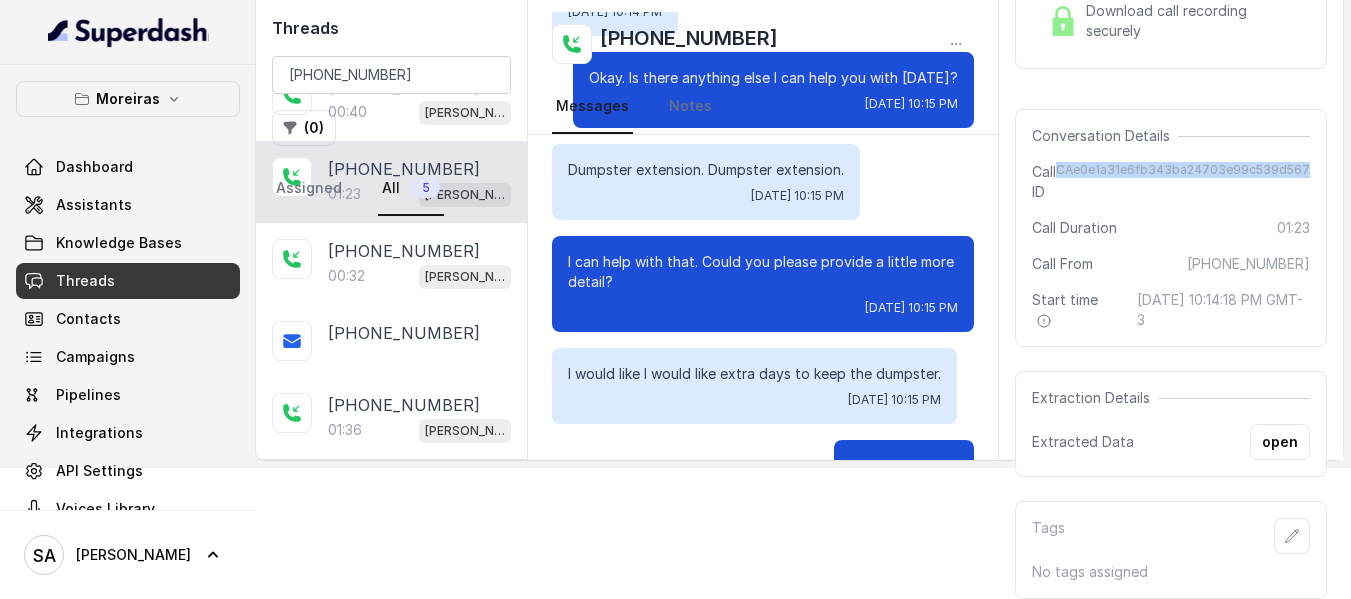 drag, startPoint x: 1102, startPoint y: 169, endPoint x: 1357, endPoint y: 170, distance: 255.00197 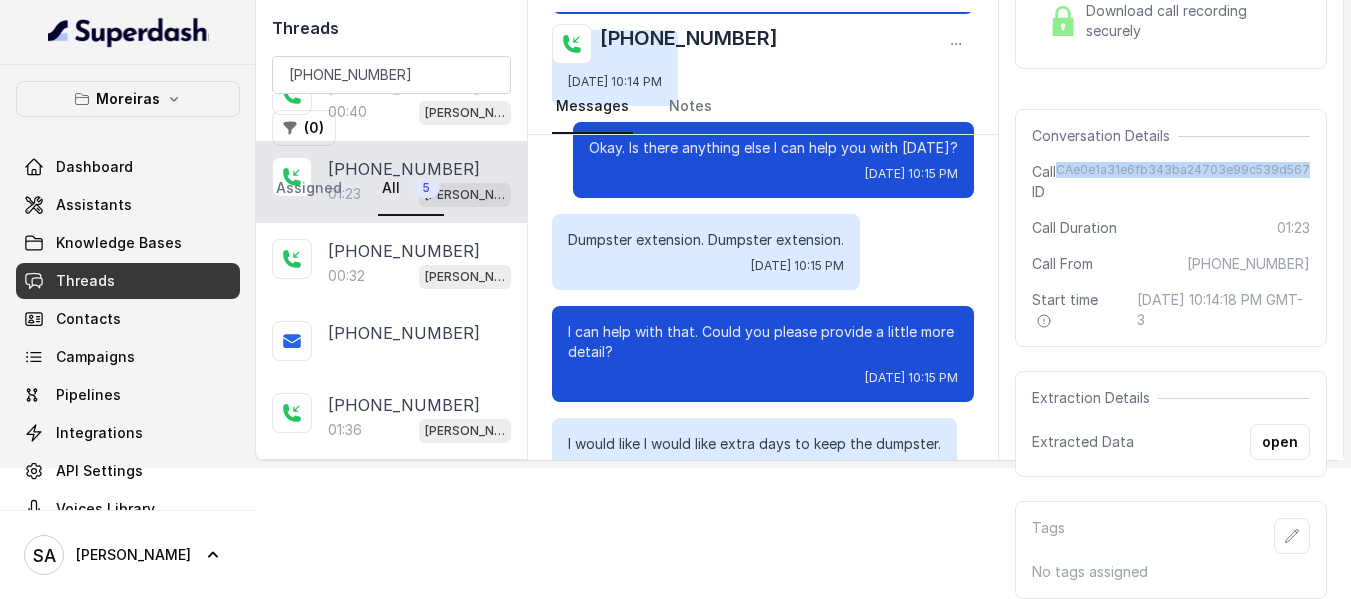 scroll, scrollTop: 492, scrollLeft: 0, axis: vertical 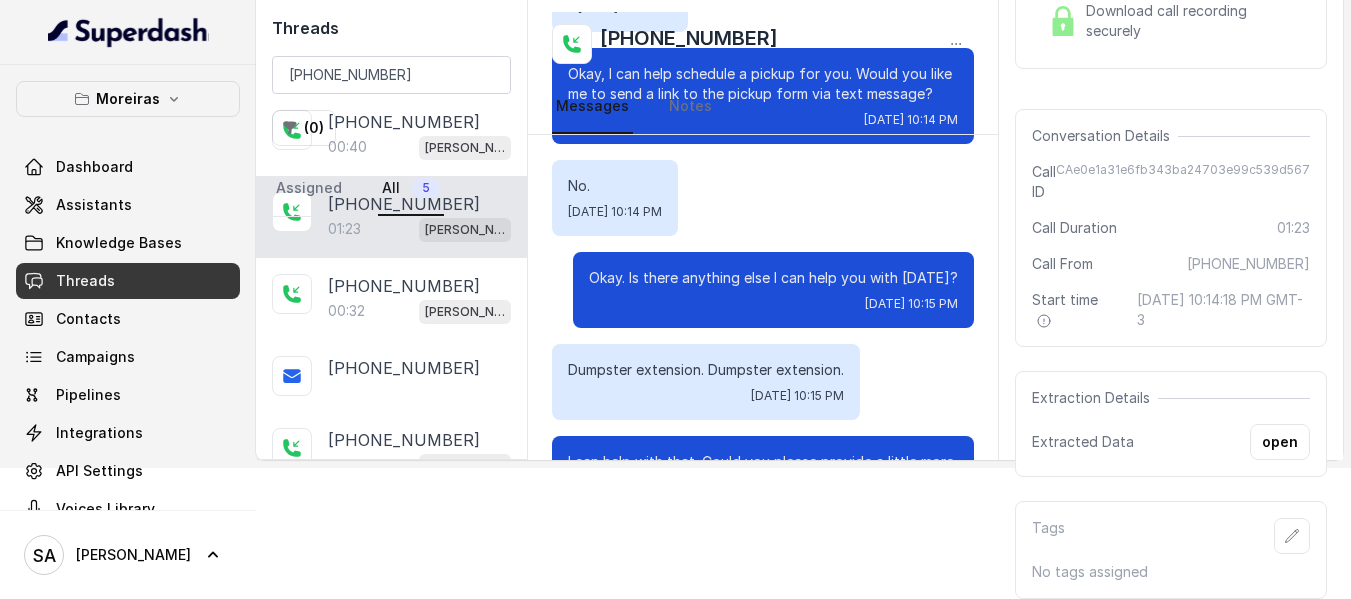 click on "Assigned All 5" at bounding box center (391, 189) 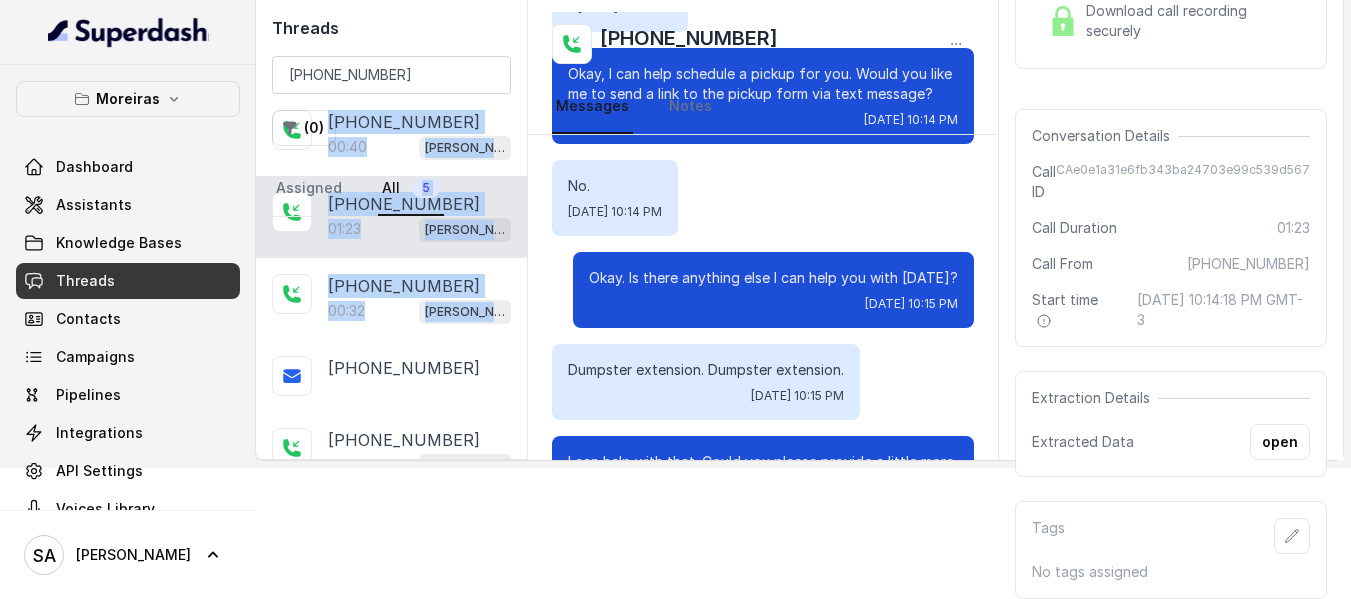 drag, startPoint x: 519, startPoint y: 193, endPoint x: 520, endPoint y: 338, distance: 145.00345 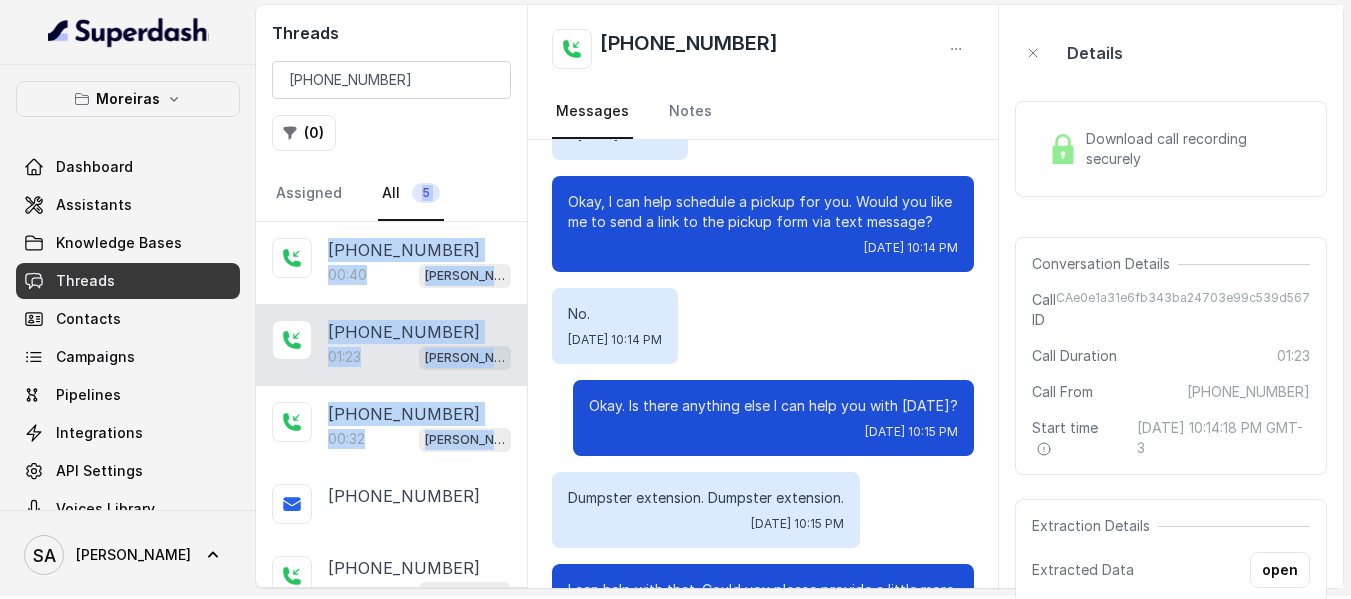 scroll, scrollTop: 0, scrollLeft: 0, axis: both 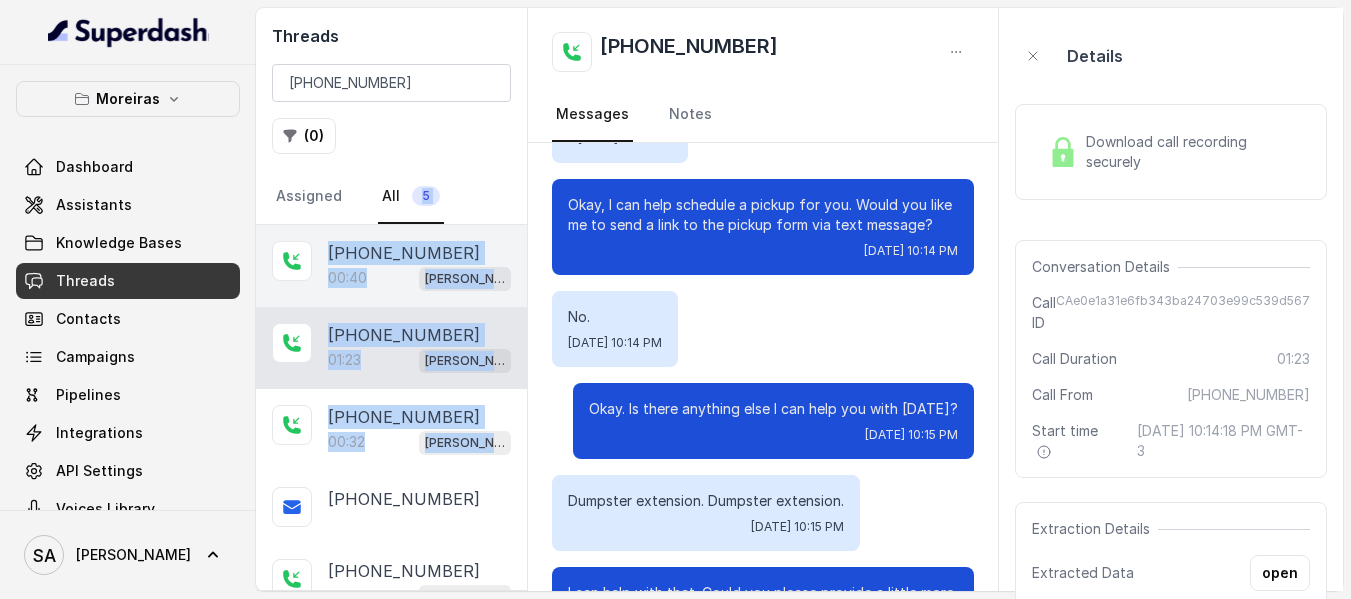 click on "[PHONE_NUMBER]" at bounding box center [404, 253] 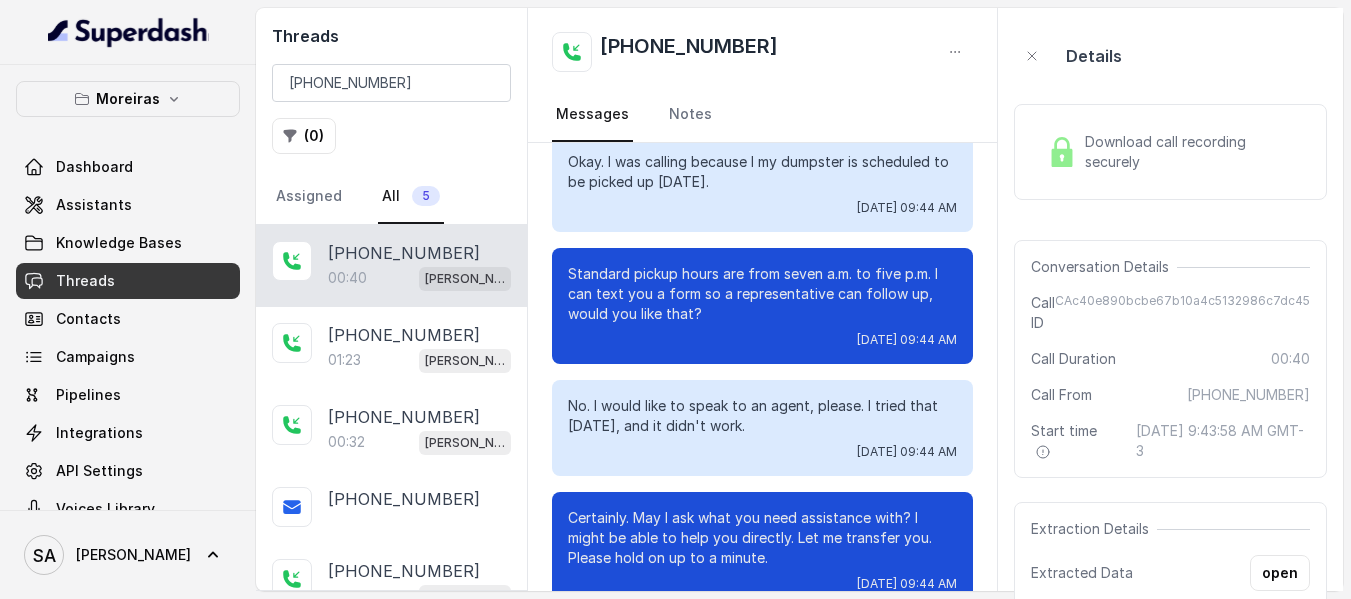 scroll, scrollTop: 344, scrollLeft: 0, axis: vertical 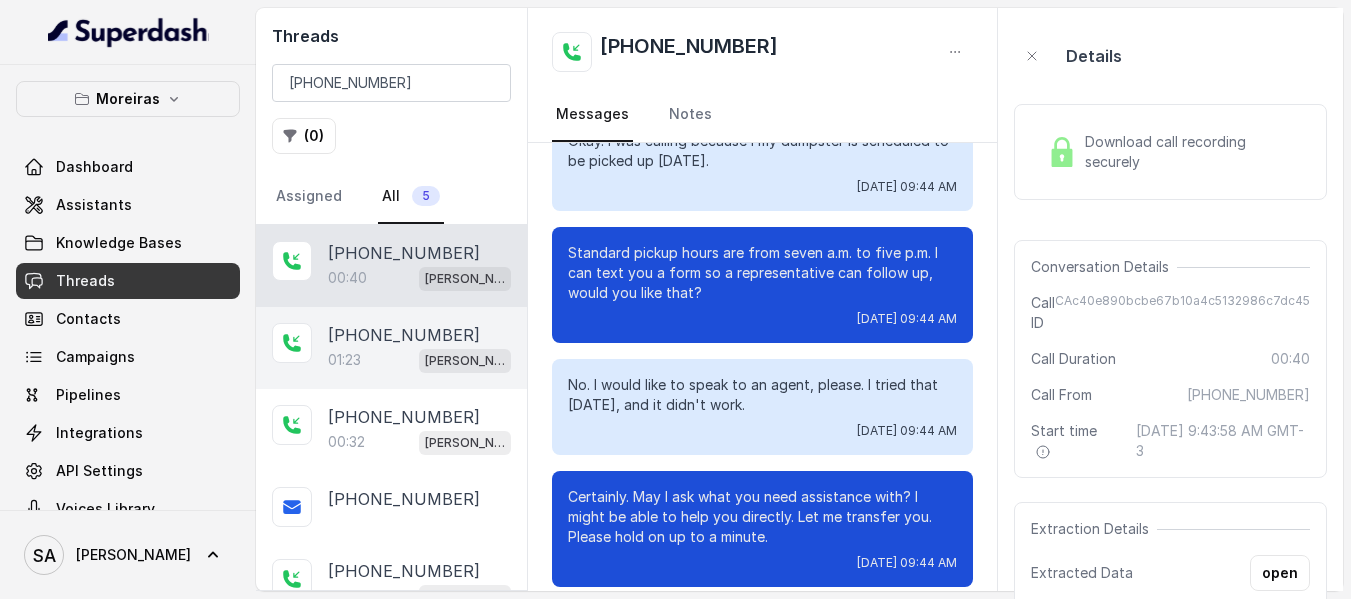 click on "[PHONE_NUMBER]" at bounding box center [404, 335] 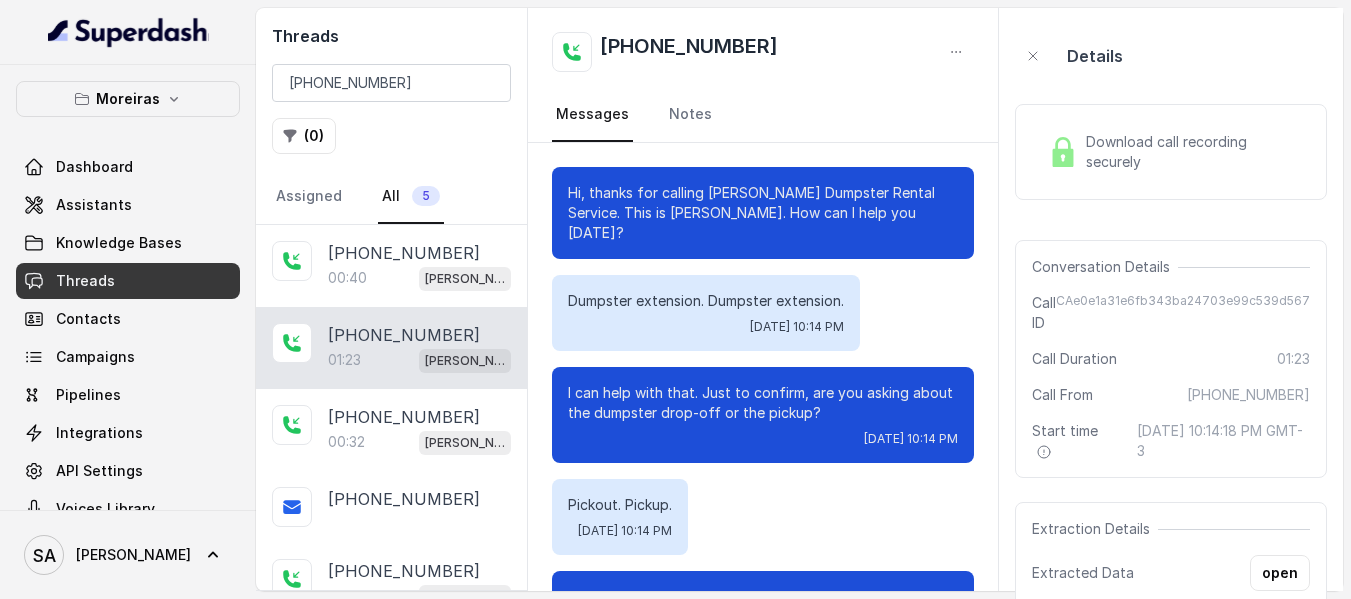 scroll, scrollTop: 1192, scrollLeft: 0, axis: vertical 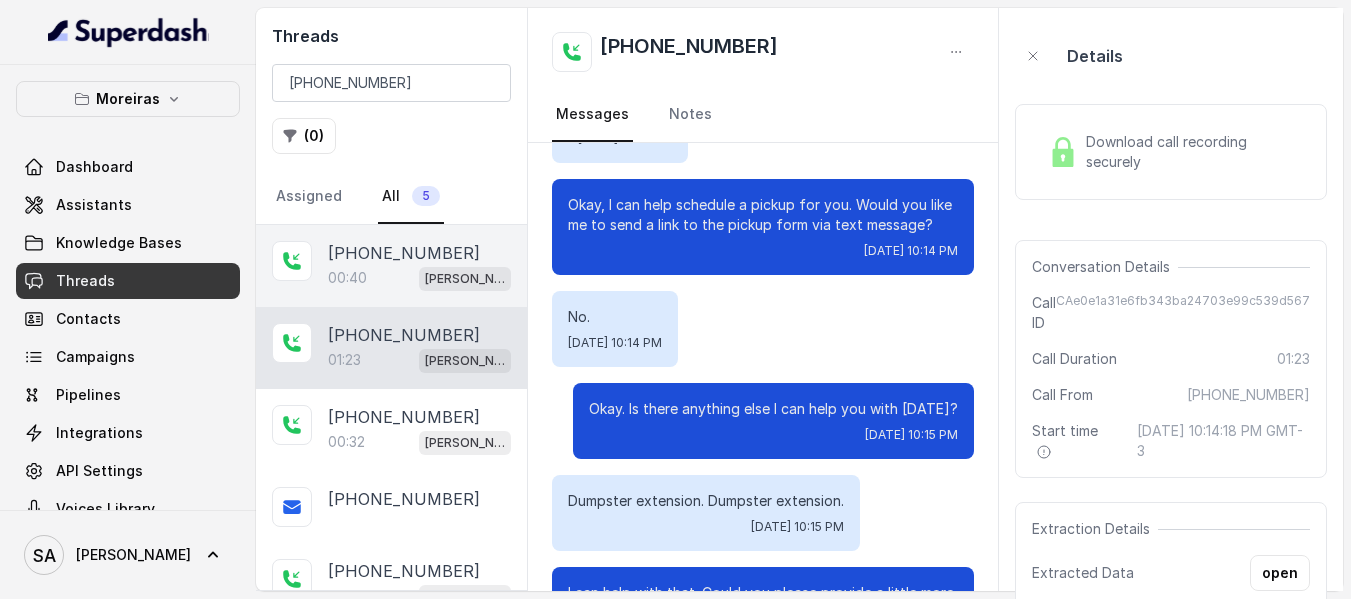 click on "[PHONE_NUMBER]" at bounding box center [404, 253] 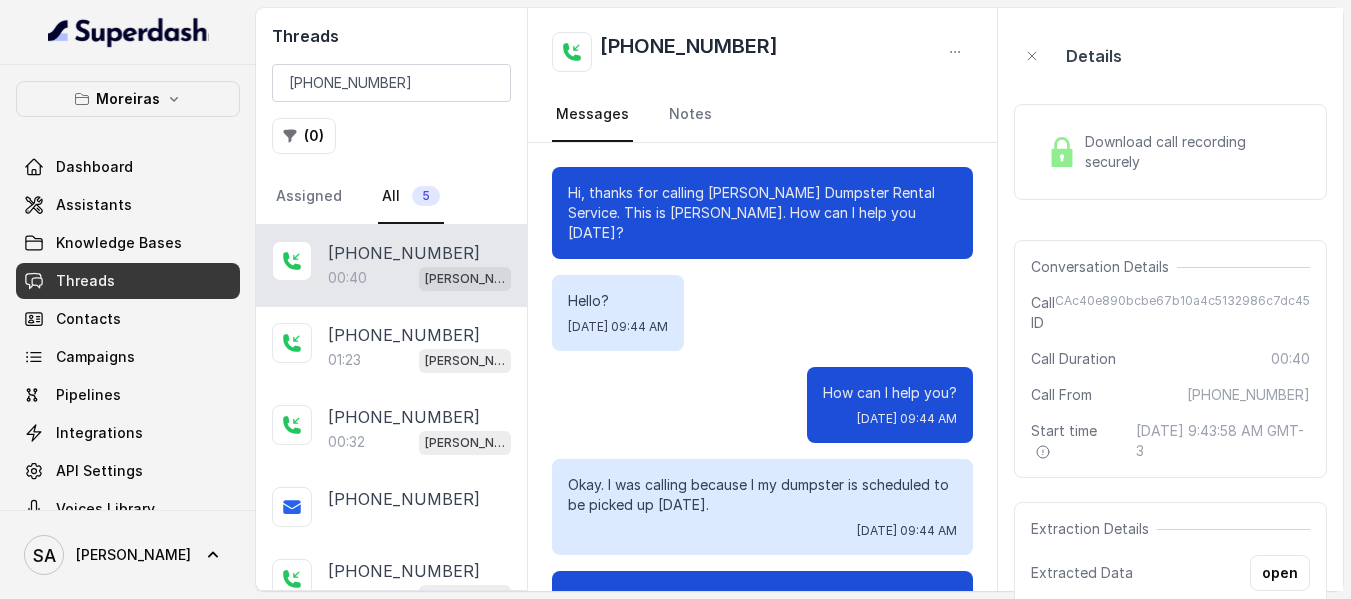 scroll, scrollTop: 344, scrollLeft: 0, axis: vertical 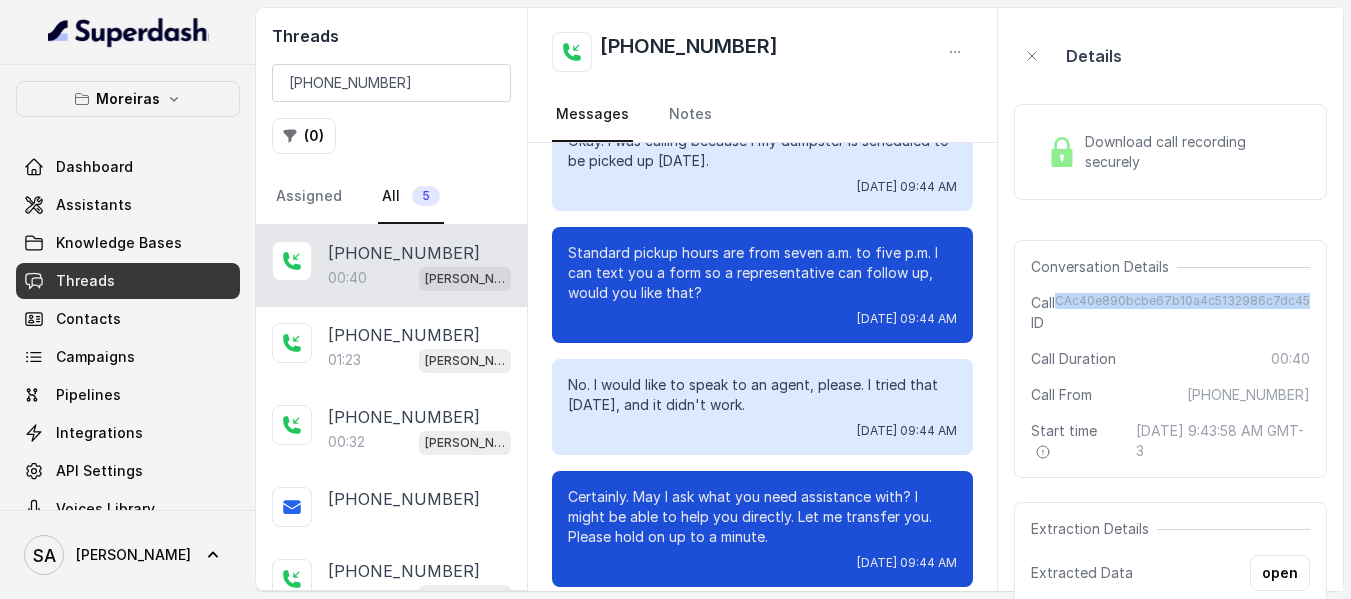 drag, startPoint x: 1067, startPoint y: 299, endPoint x: 1333, endPoint y: 299, distance: 266 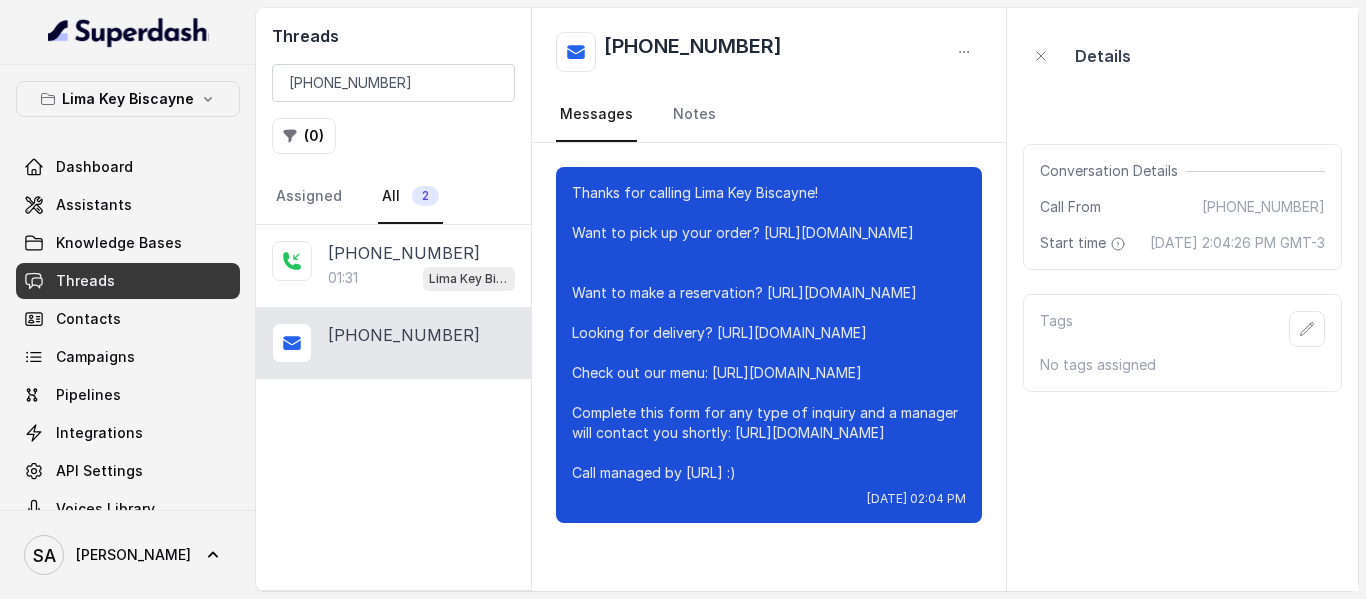 scroll, scrollTop: 0, scrollLeft: 0, axis: both 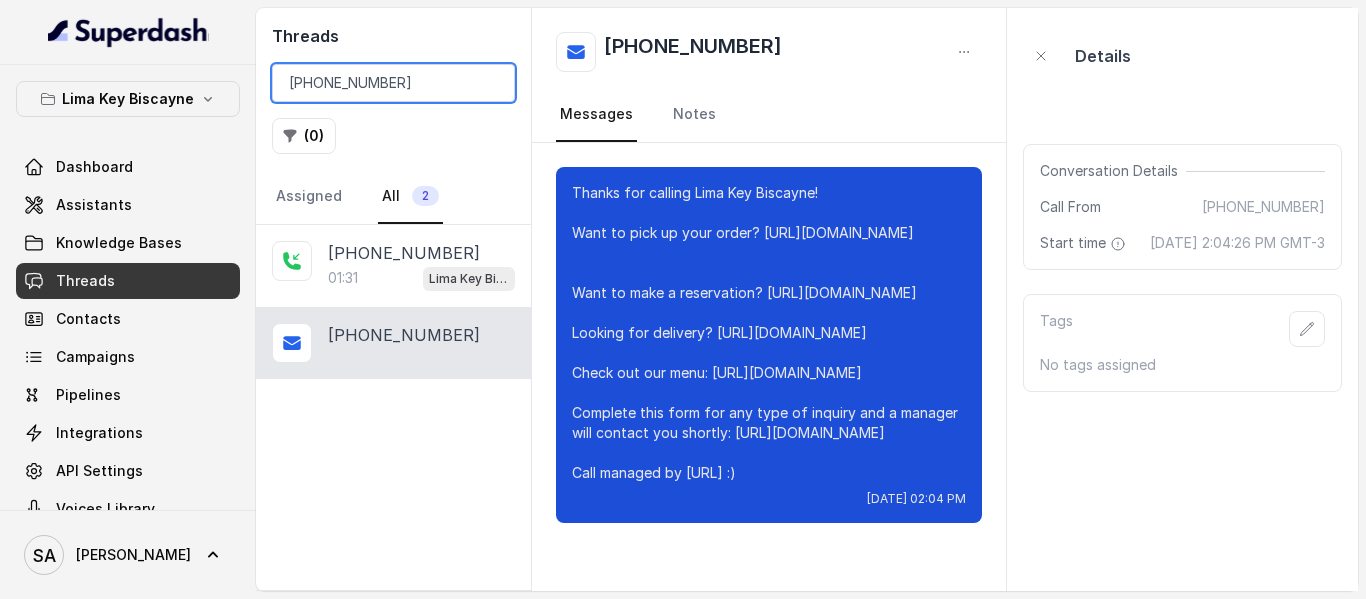 click on "+17868625400" at bounding box center (393, 83) 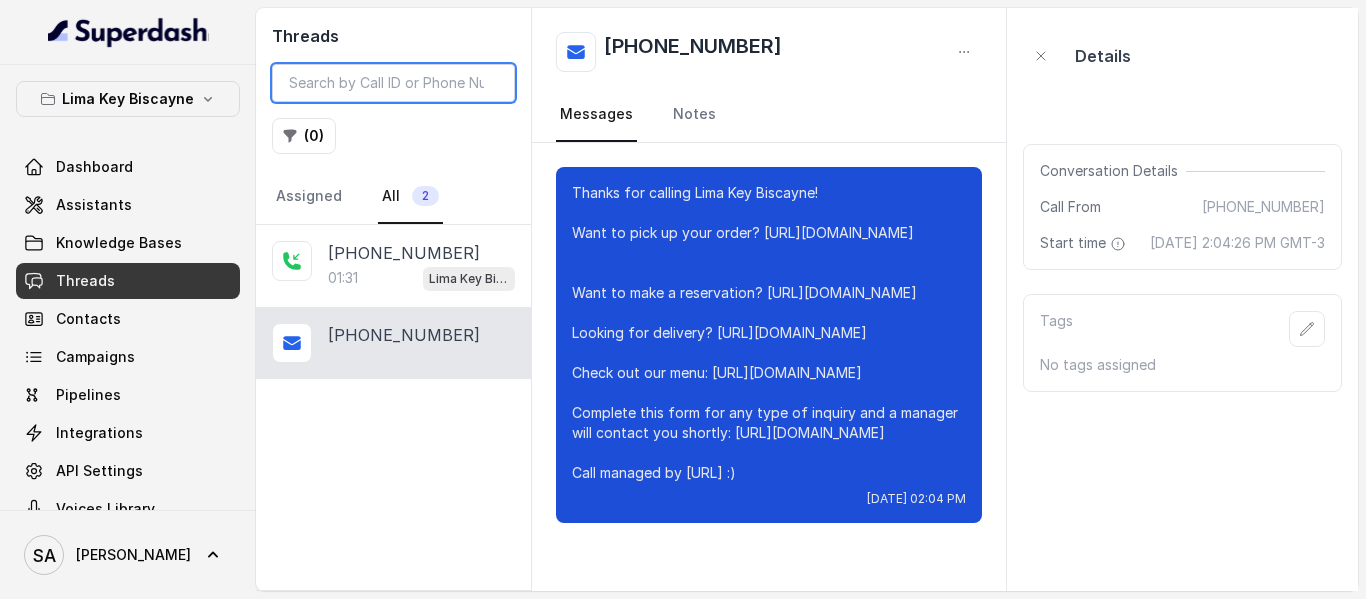 click at bounding box center [393, 83] 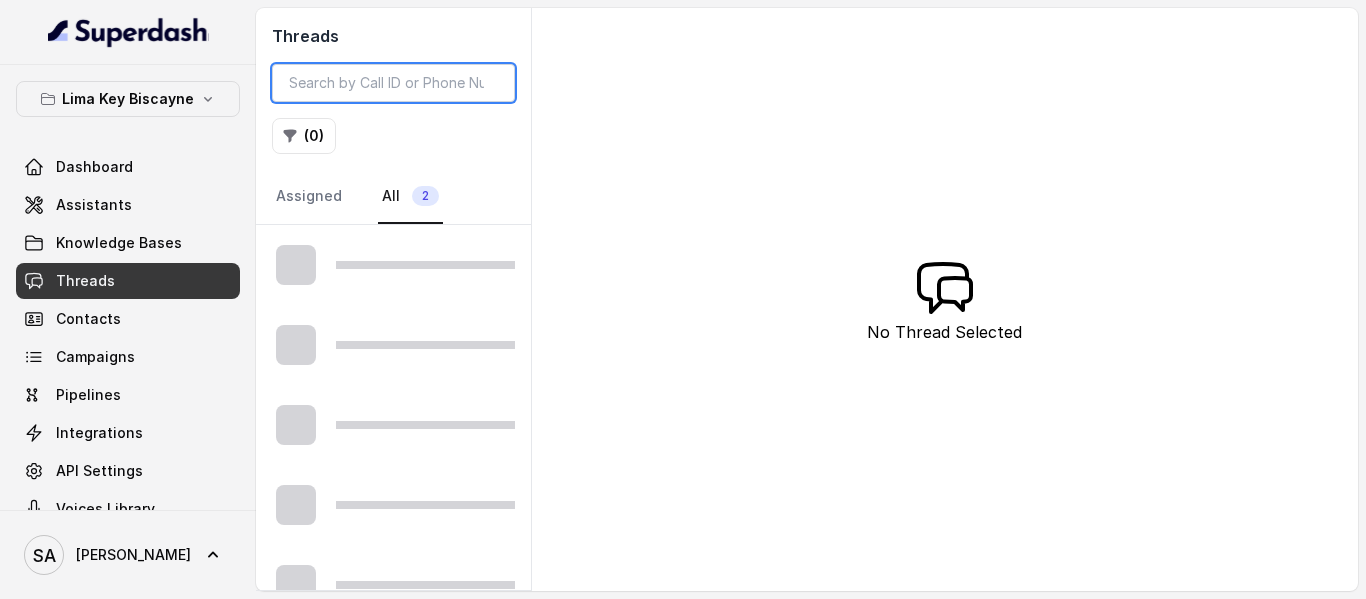 type on "[PHONE_NUMBER]" 